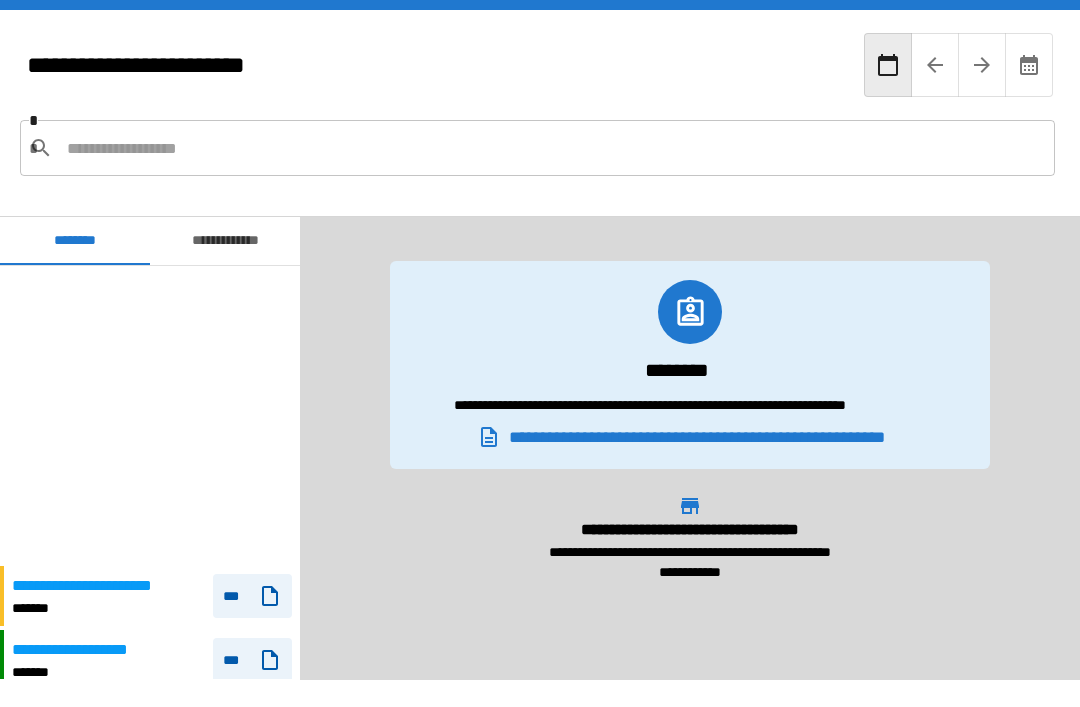 scroll, scrollTop: 0, scrollLeft: 0, axis: both 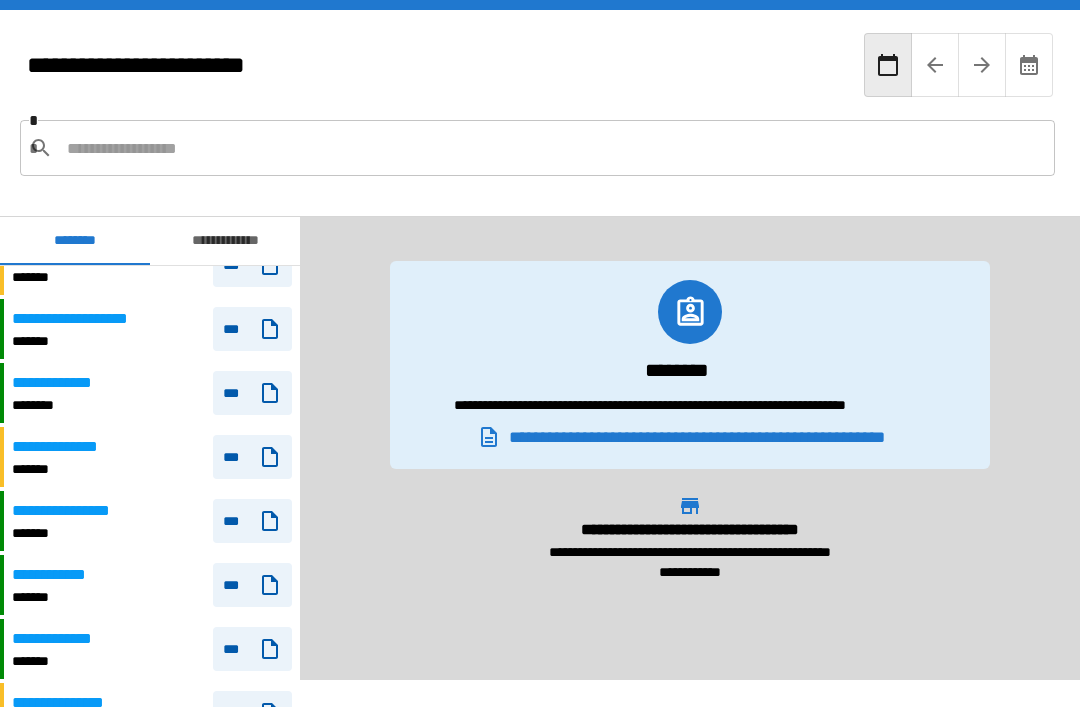 click 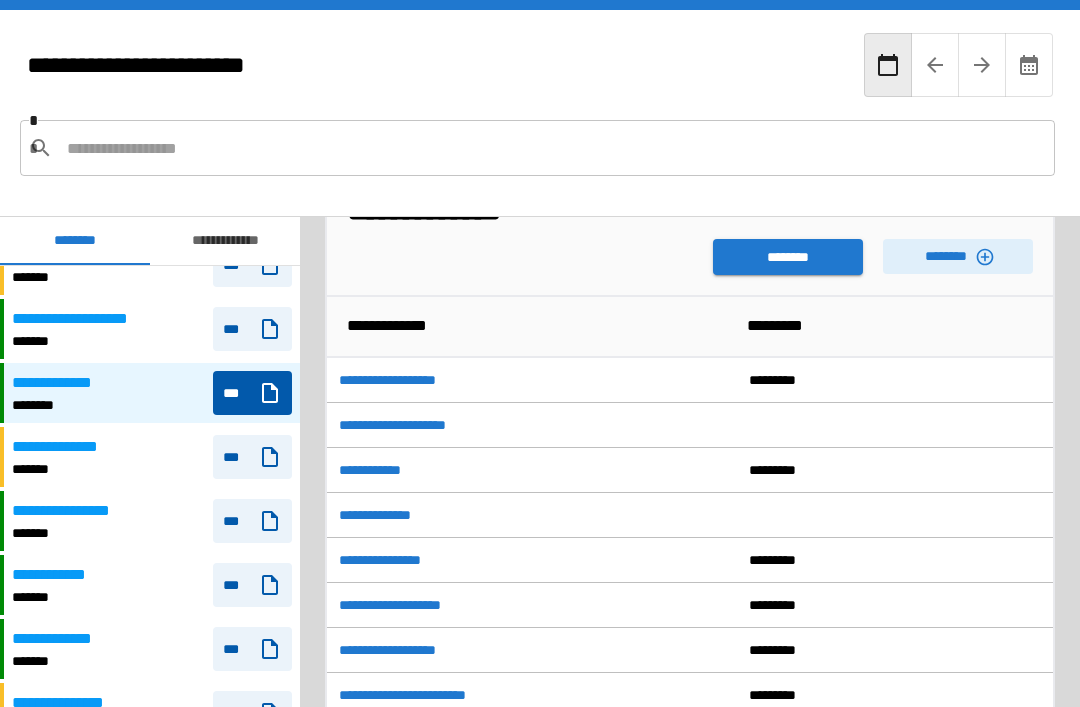 scroll, scrollTop: 72, scrollLeft: 0, axis: vertical 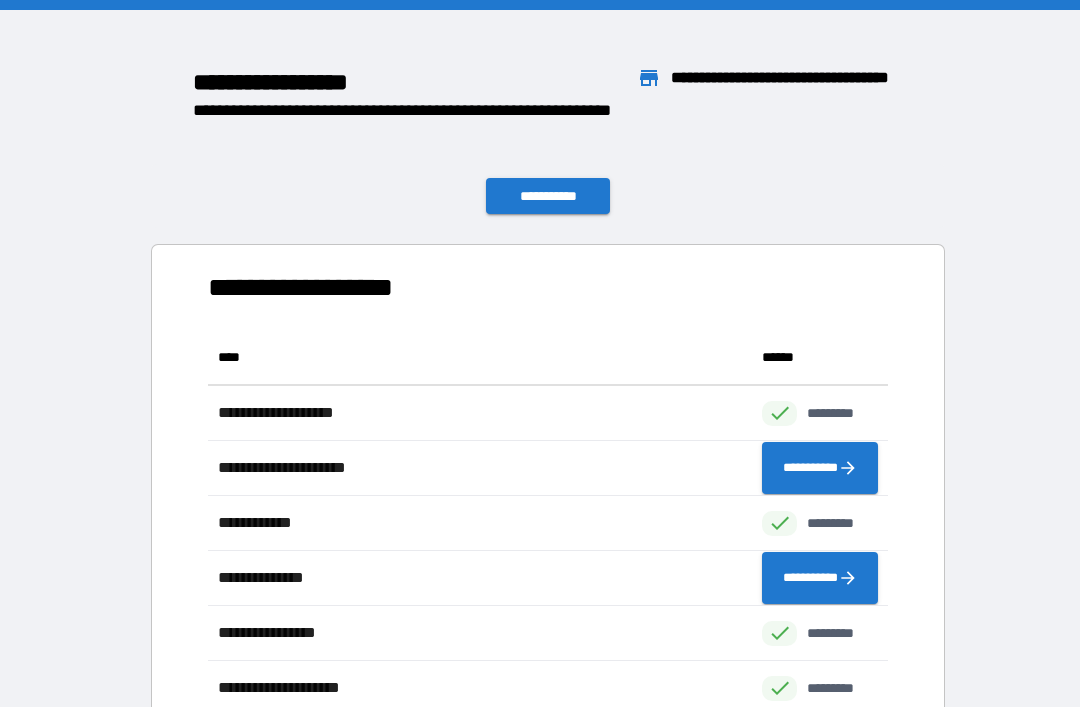 click on "**********" at bounding box center (548, 196) 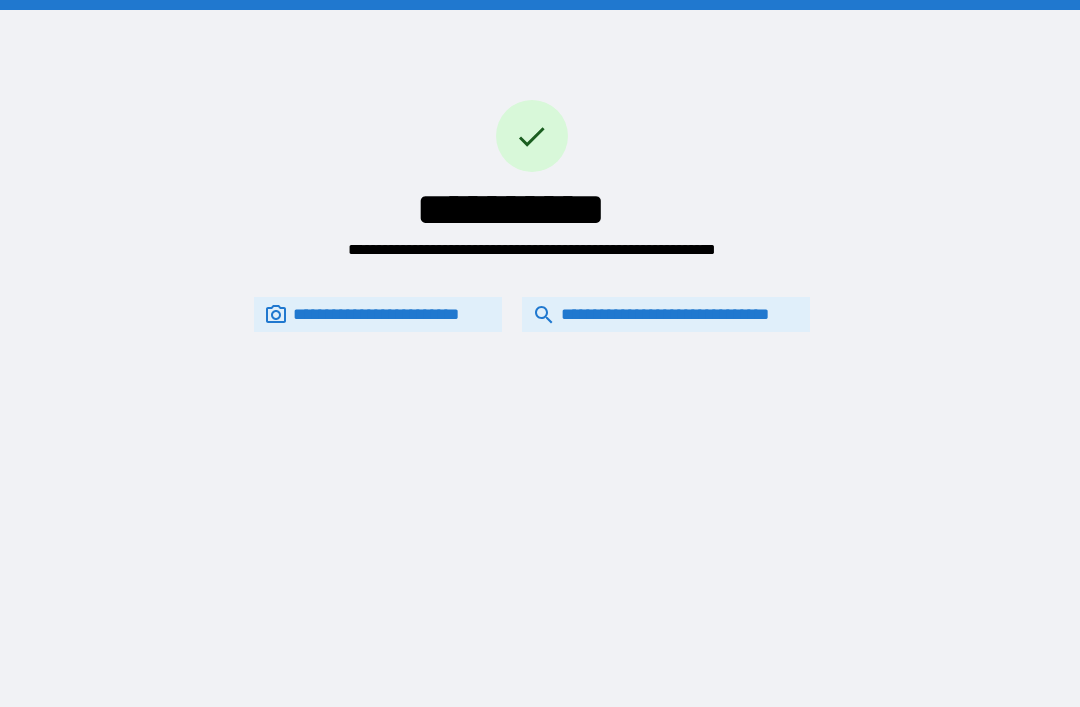click on "**********" at bounding box center [666, 314] 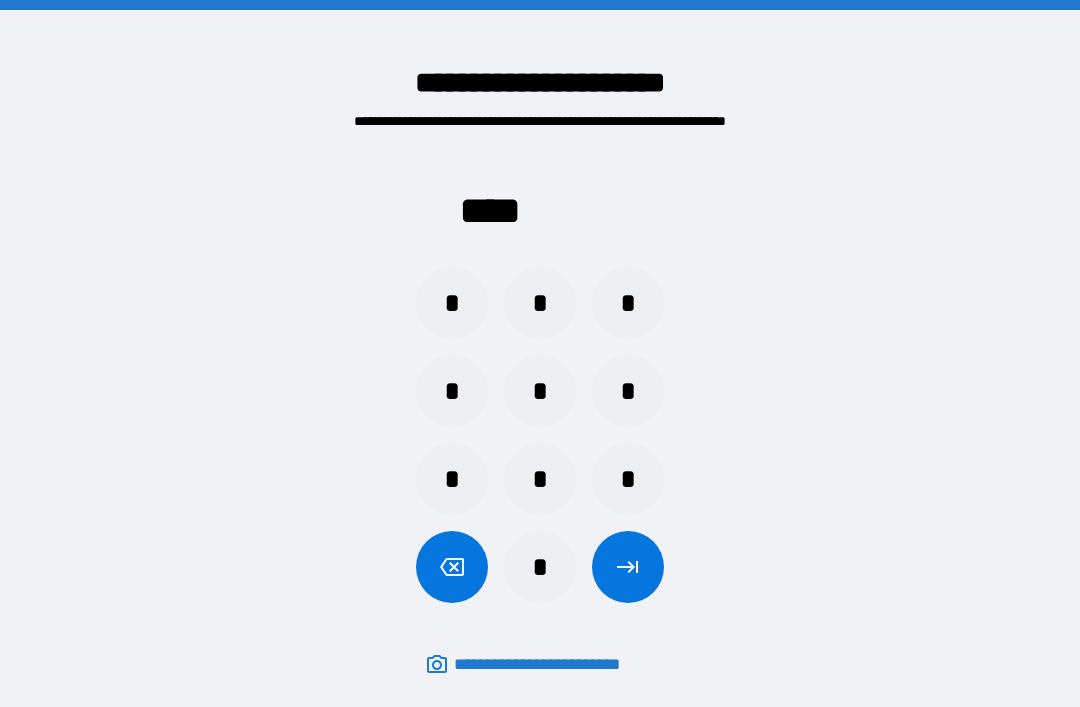 click on "*" at bounding box center [452, 391] 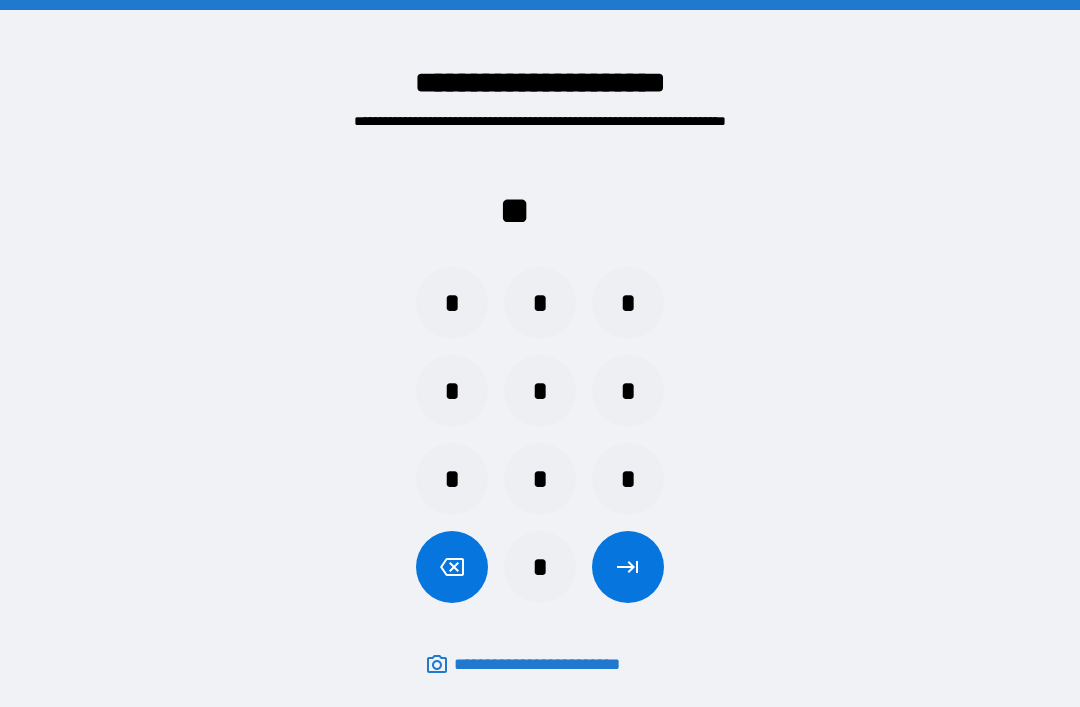 click on "*" at bounding box center [540, 567] 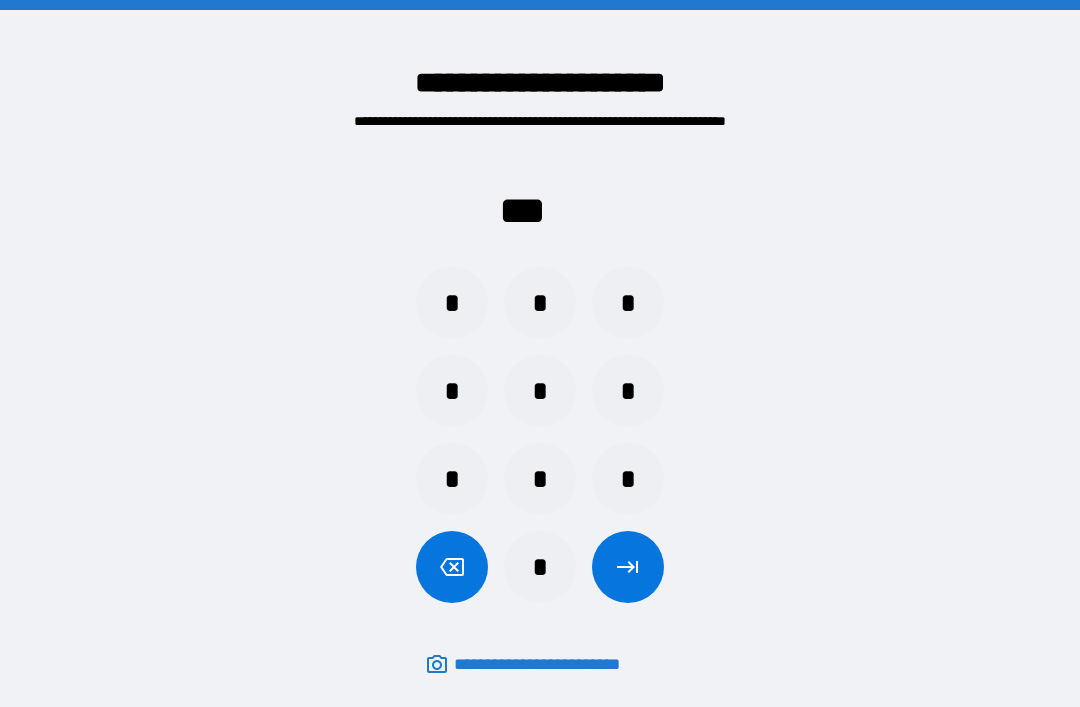 click on "*" at bounding box center [540, 567] 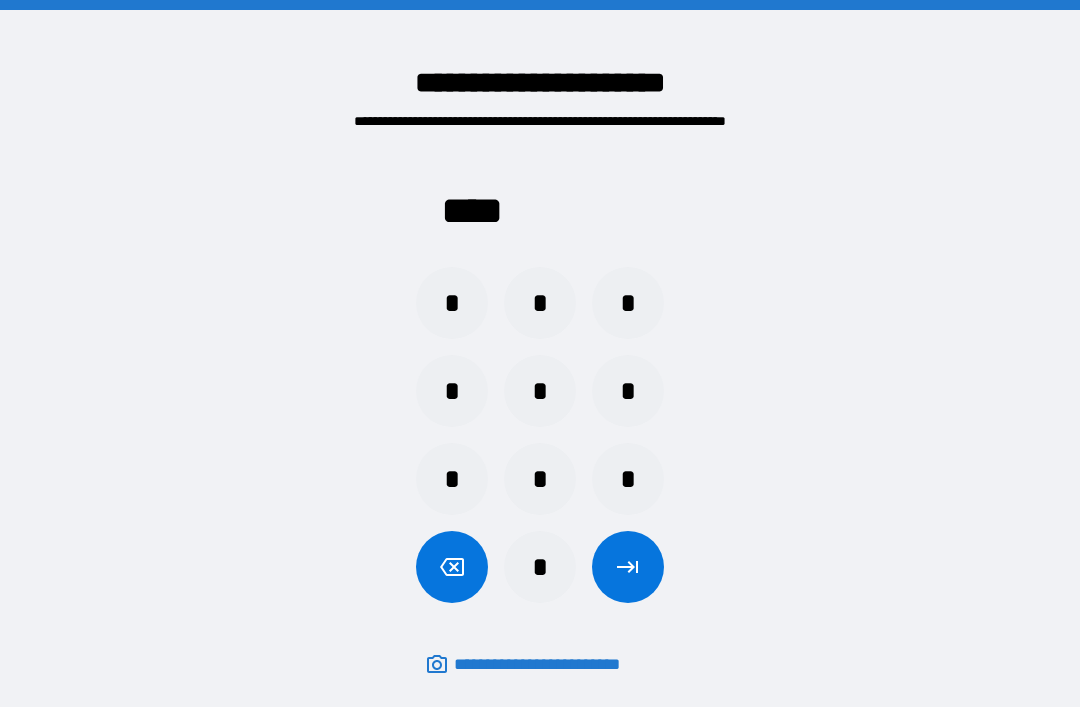 click at bounding box center [628, 567] 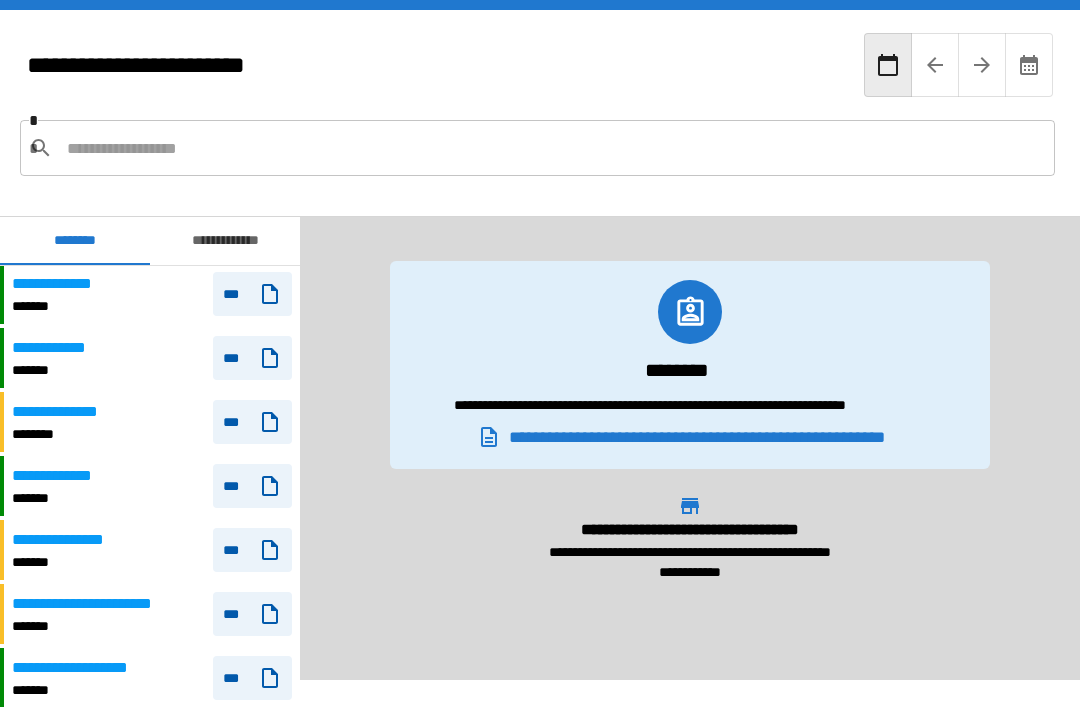 scroll, scrollTop: 120, scrollLeft: 0, axis: vertical 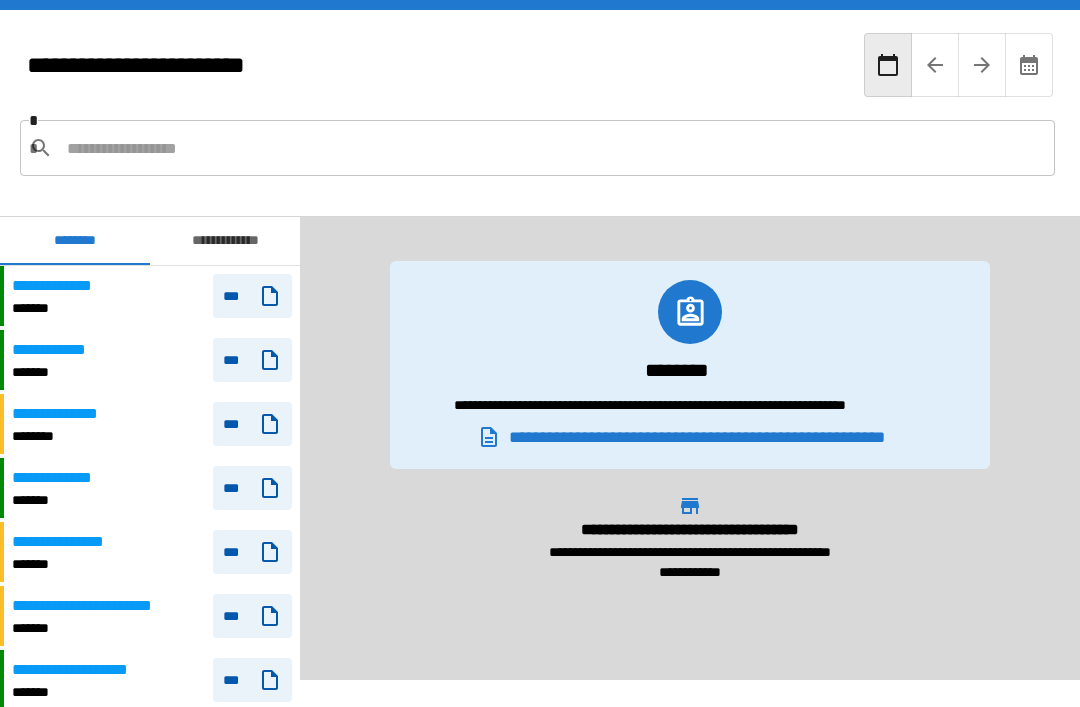 click on "**********" at bounding box center [152, 424] 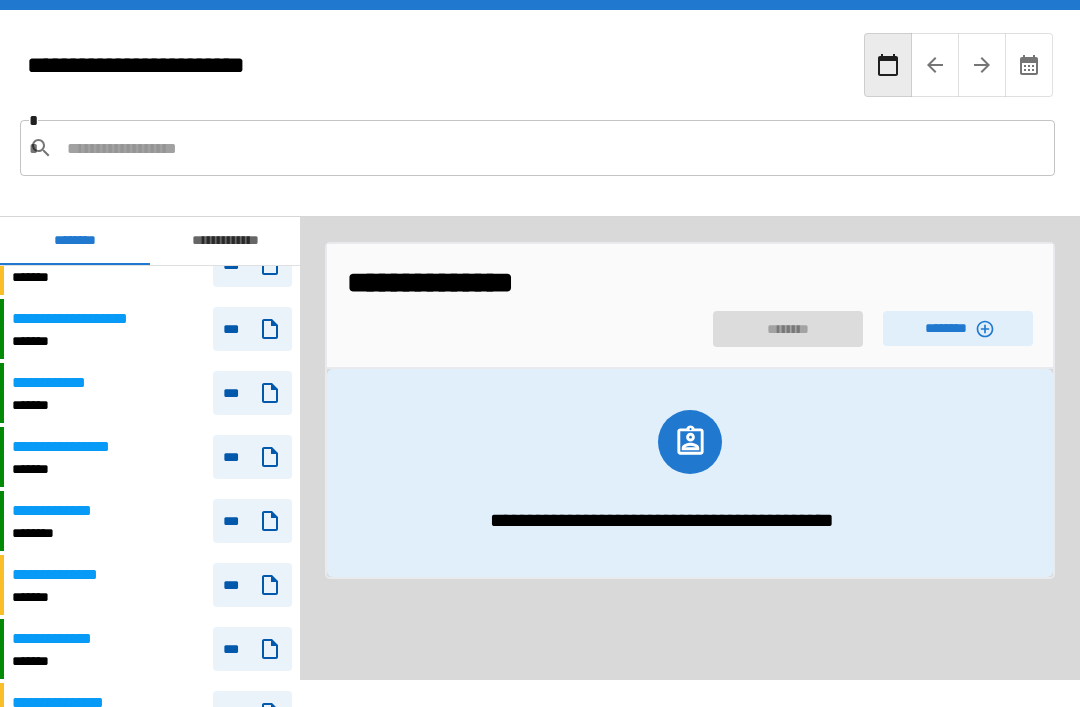 scroll, scrollTop: 451, scrollLeft: 0, axis: vertical 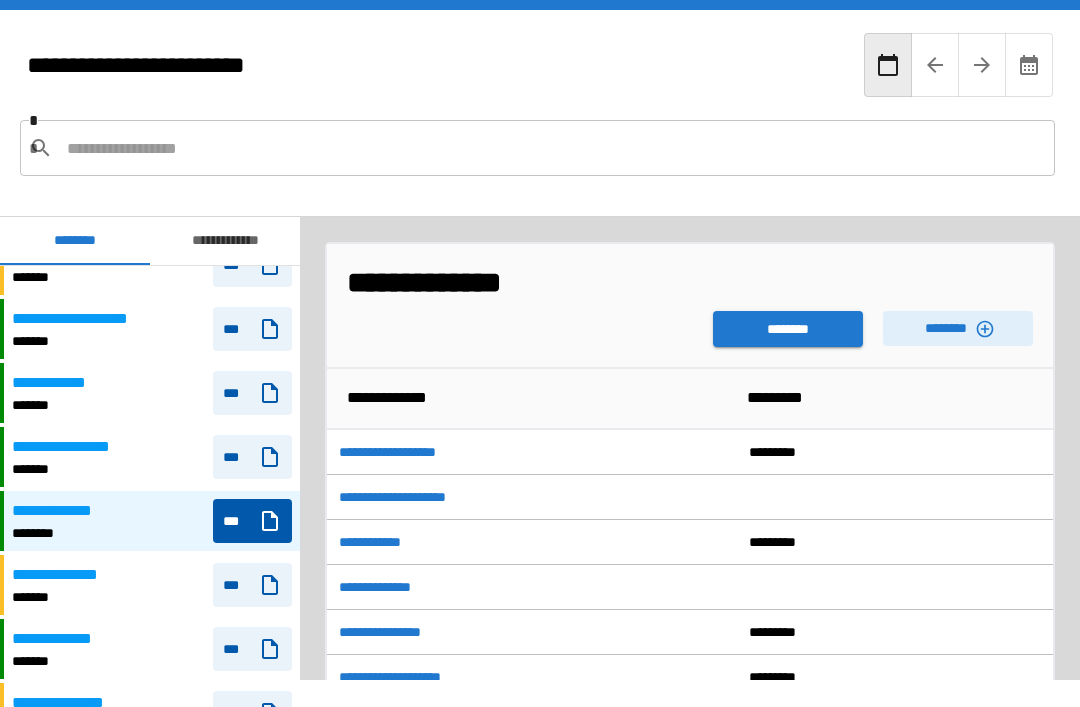 click on "********" at bounding box center [958, 328] 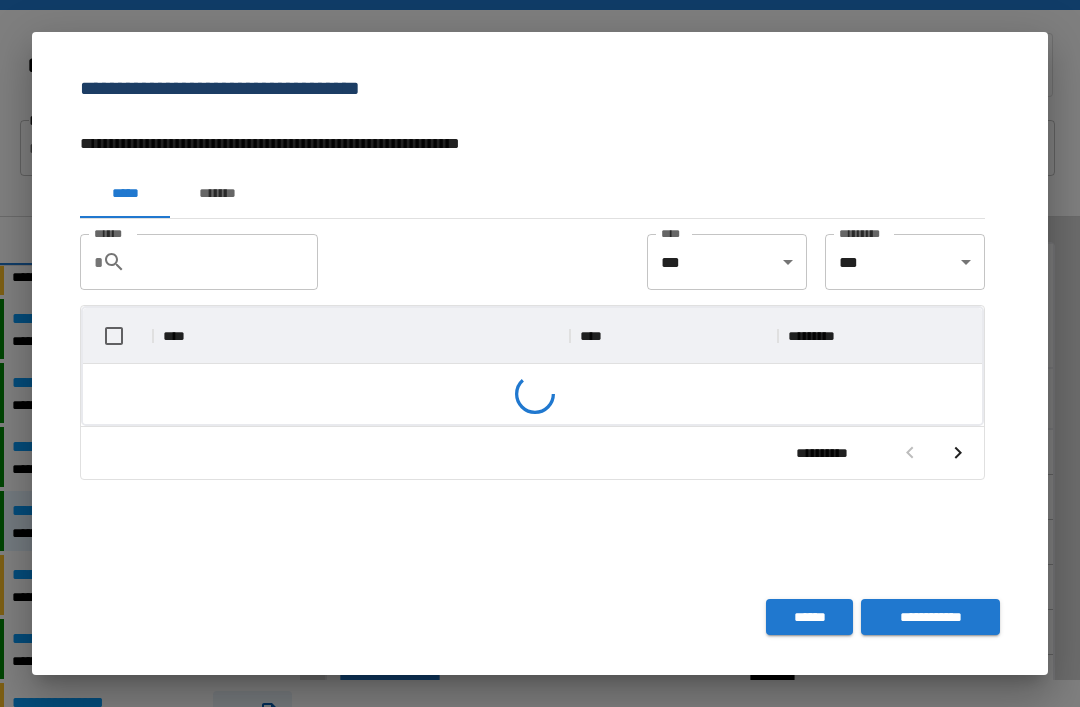 scroll, scrollTop: 1, scrollLeft: 1, axis: both 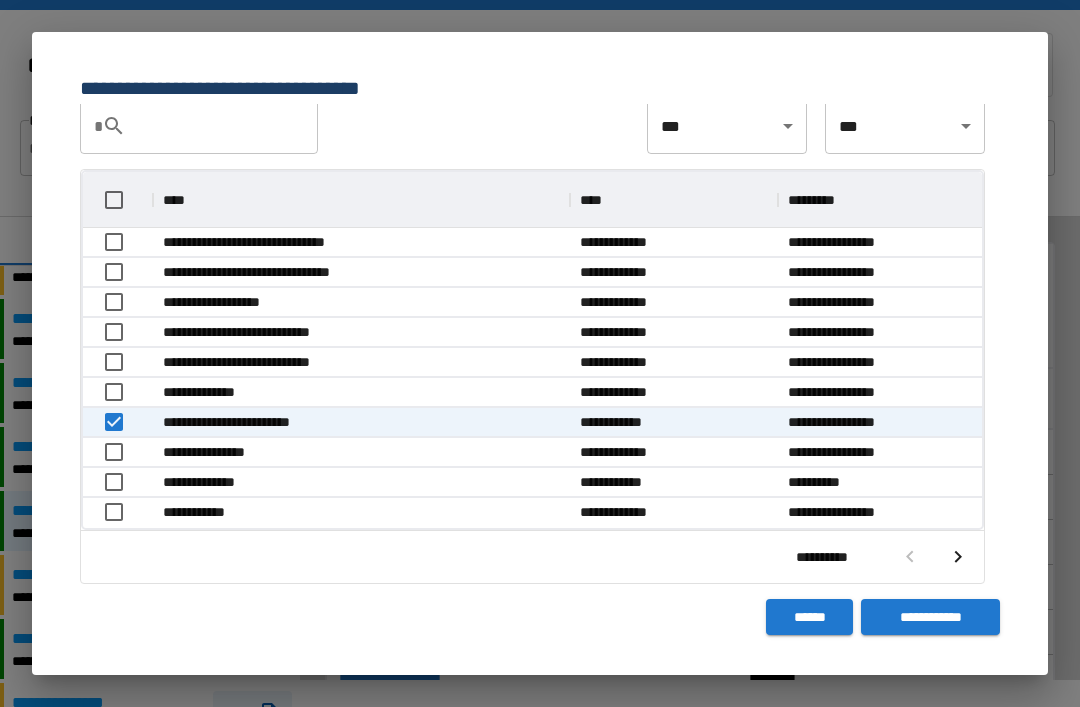 click on "**********" at bounding box center [930, 617] 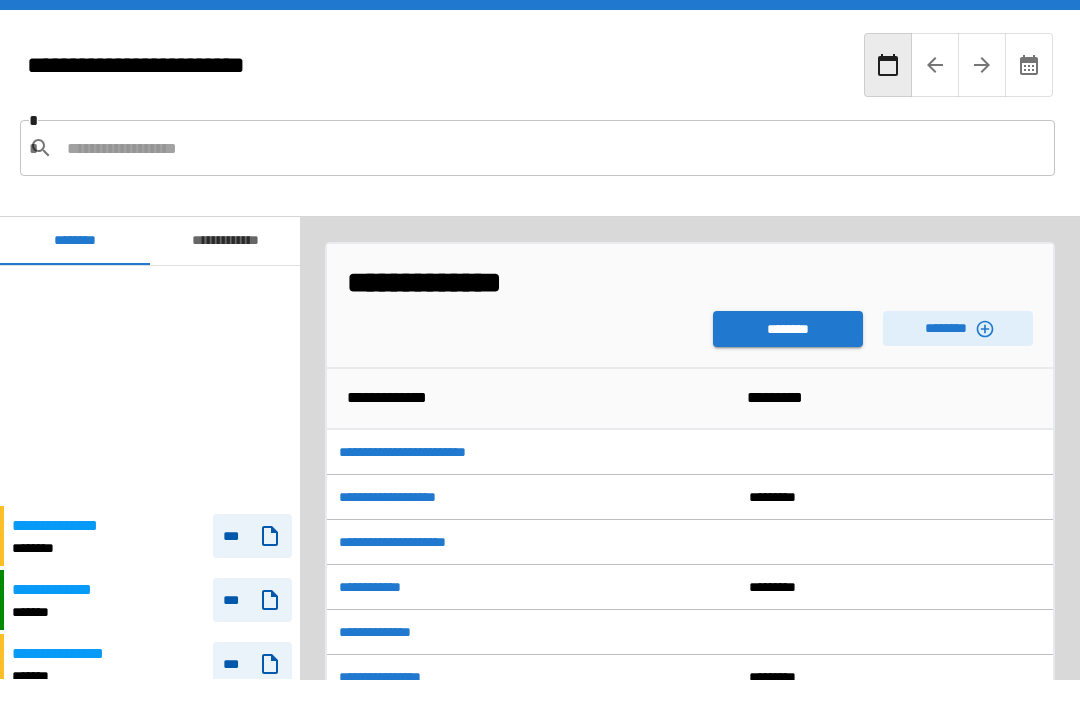 scroll, scrollTop: 240, scrollLeft: 0, axis: vertical 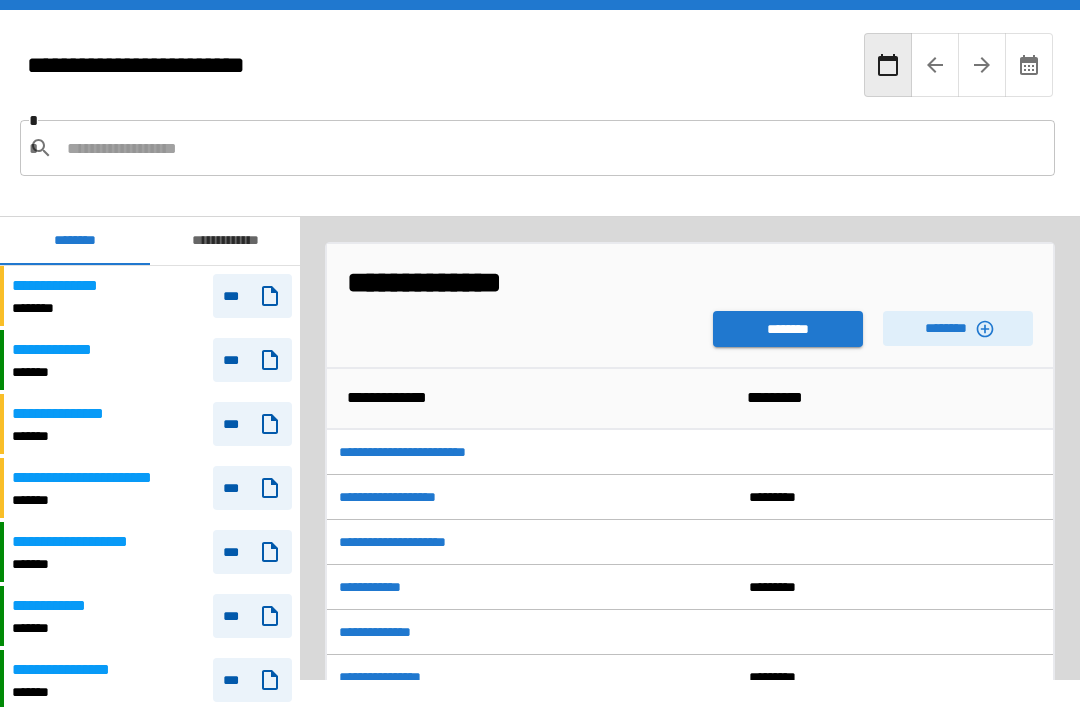 click on "********" at bounding box center [788, 329] 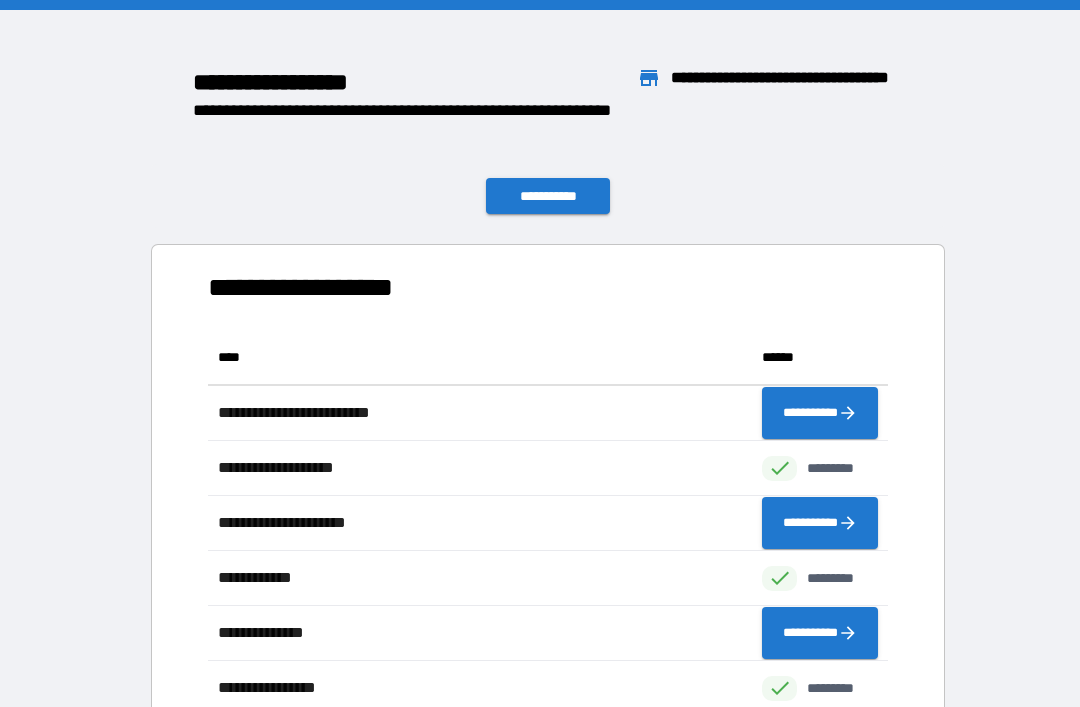 scroll, scrollTop: 551, scrollLeft: 680, axis: both 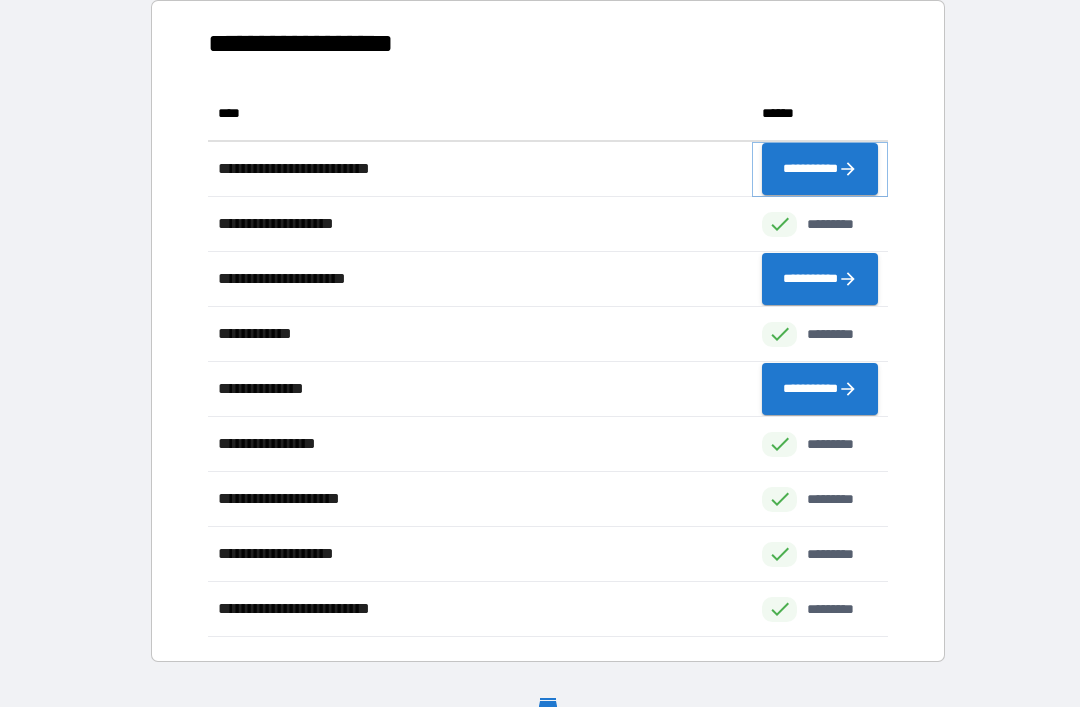 click on "**********" at bounding box center [820, 169] 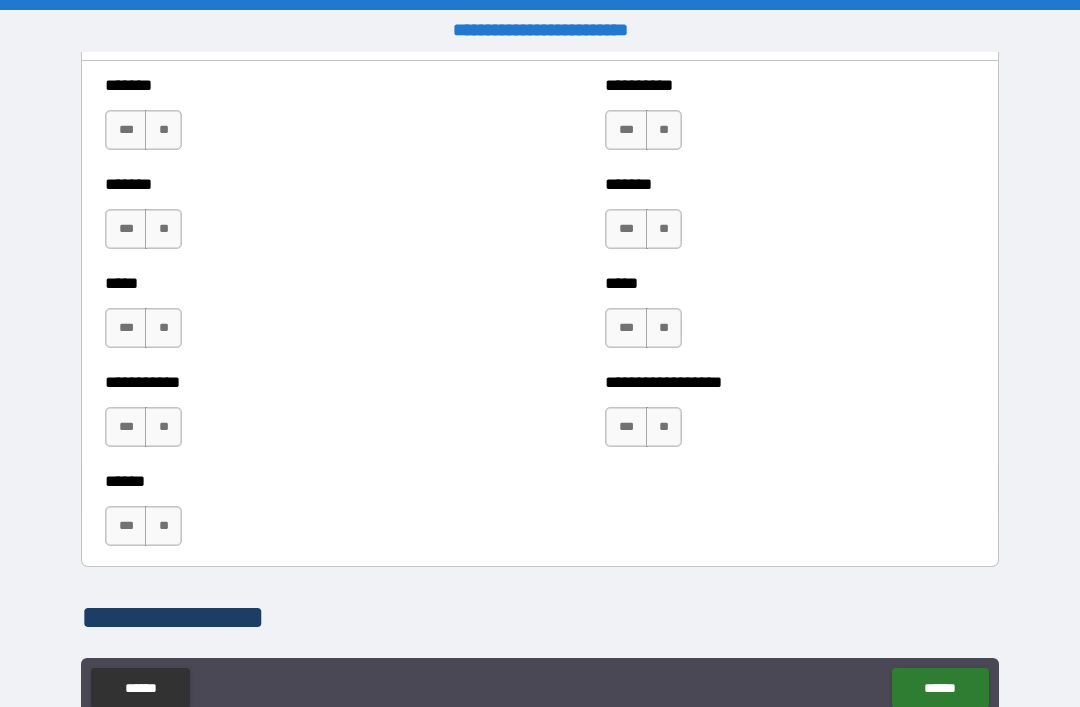 scroll, scrollTop: 1896, scrollLeft: 0, axis: vertical 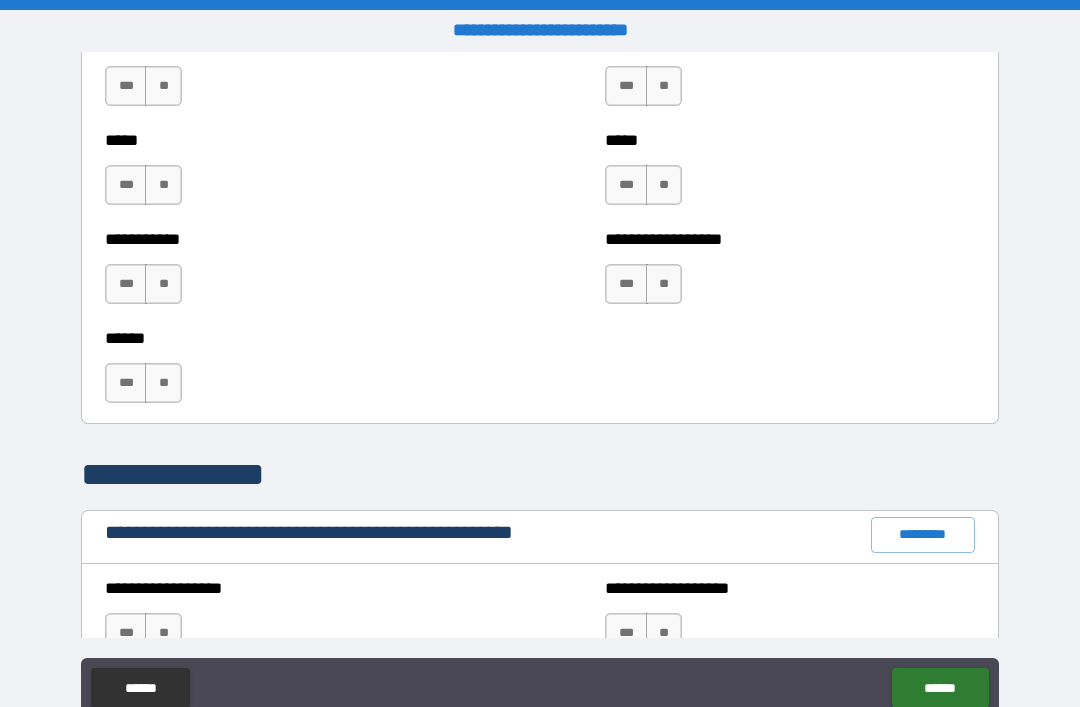 click on "*********" at bounding box center (923, 535) 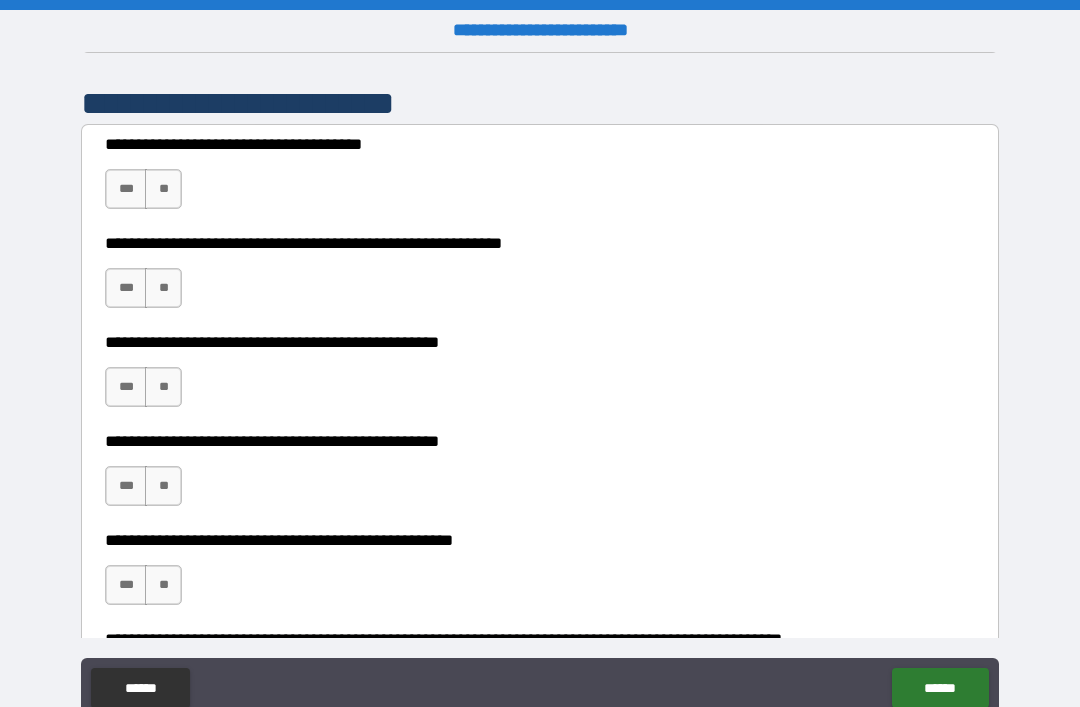 scroll, scrollTop: 396, scrollLeft: 0, axis: vertical 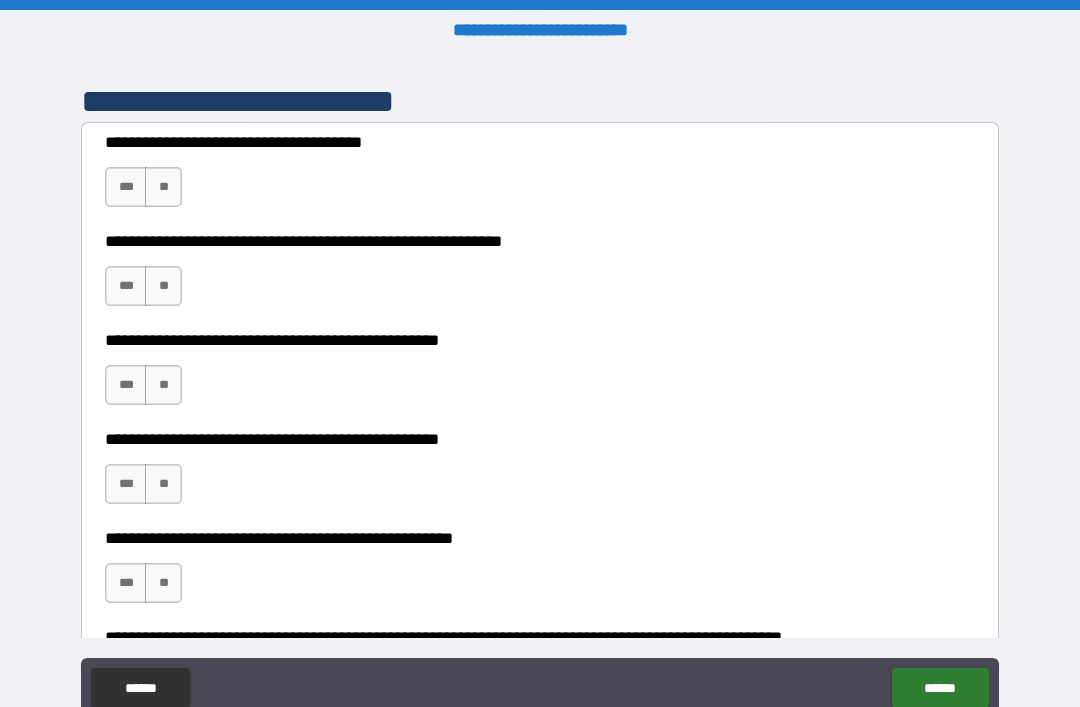 click on "***" at bounding box center (126, 187) 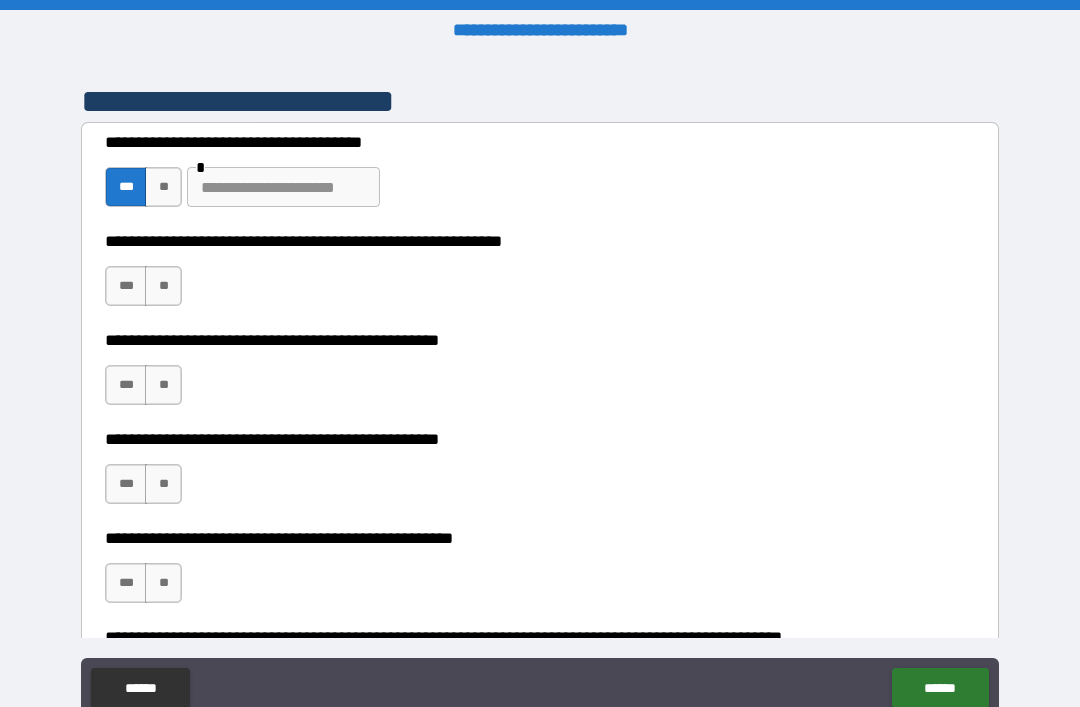 click on "***" at bounding box center [126, 286] 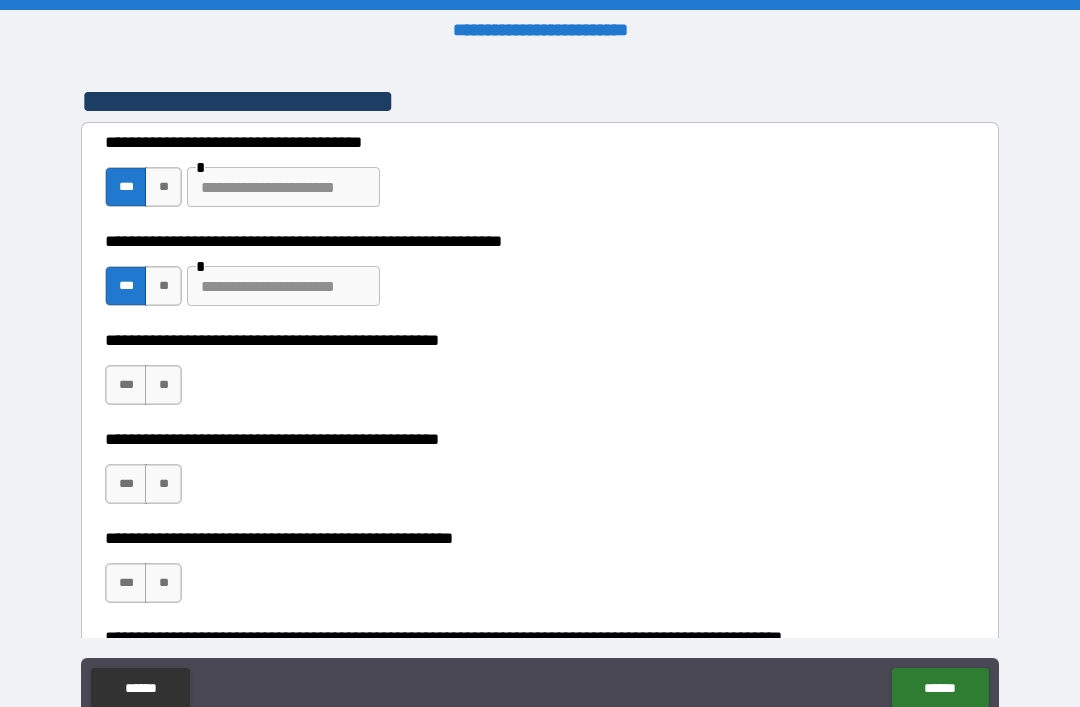 click on "**" at bounding box center (163, 385) 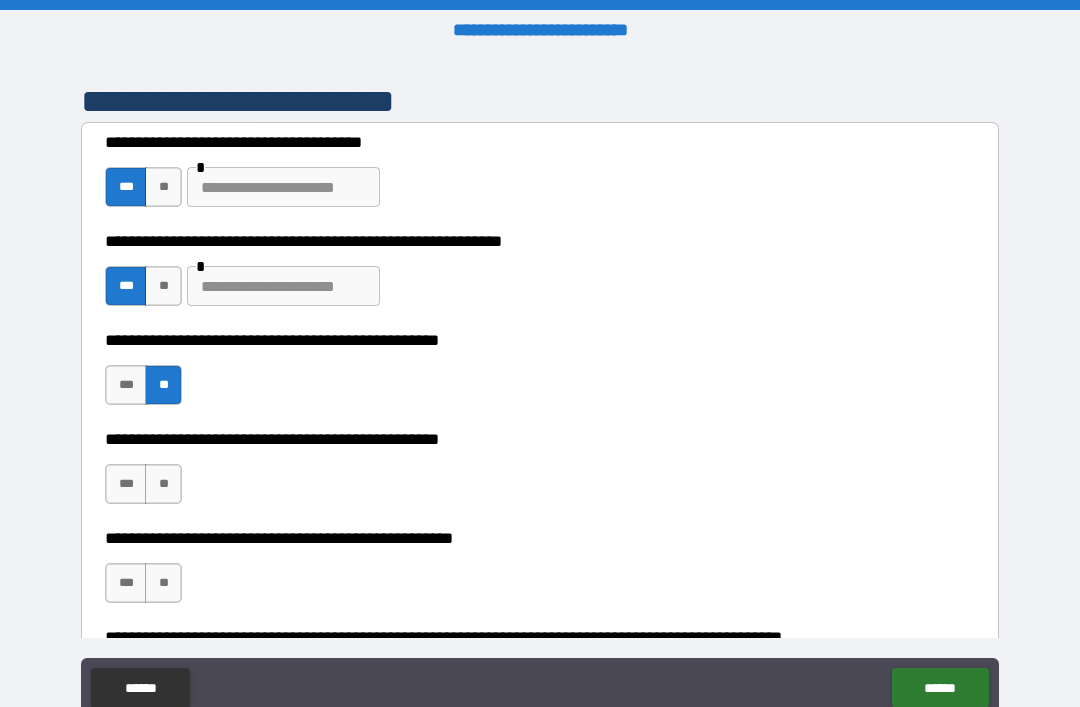 click on "***" at bounding box center [126, 484] 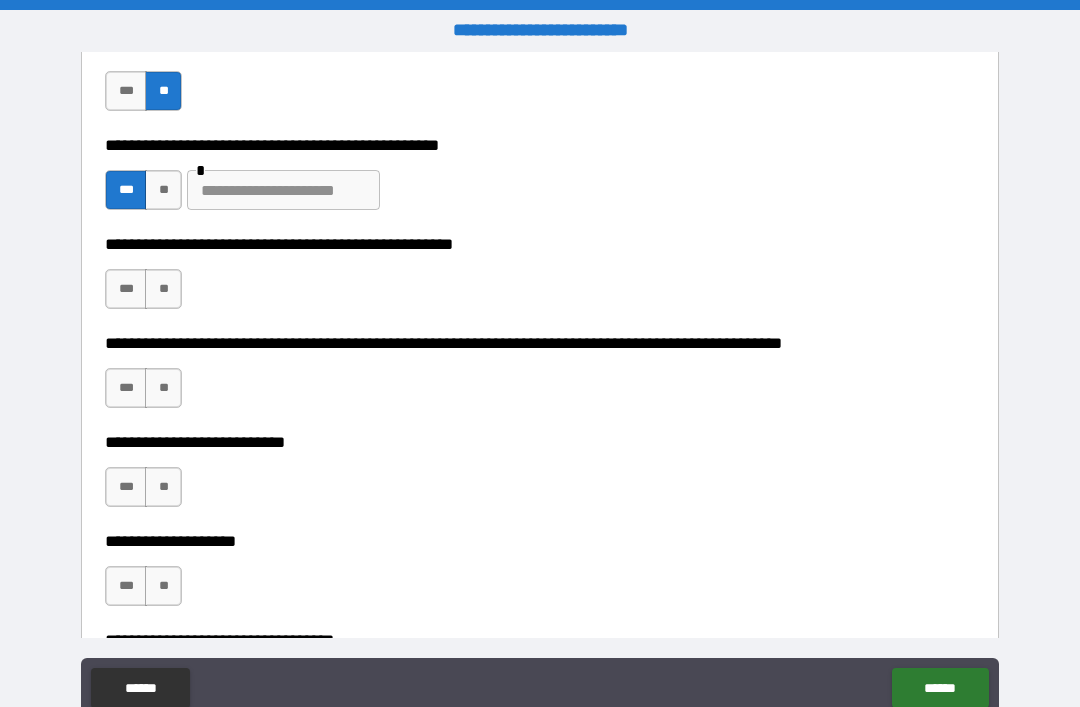 scroll, scrollTop: 697, scrollLeft: 0, axis: vertical 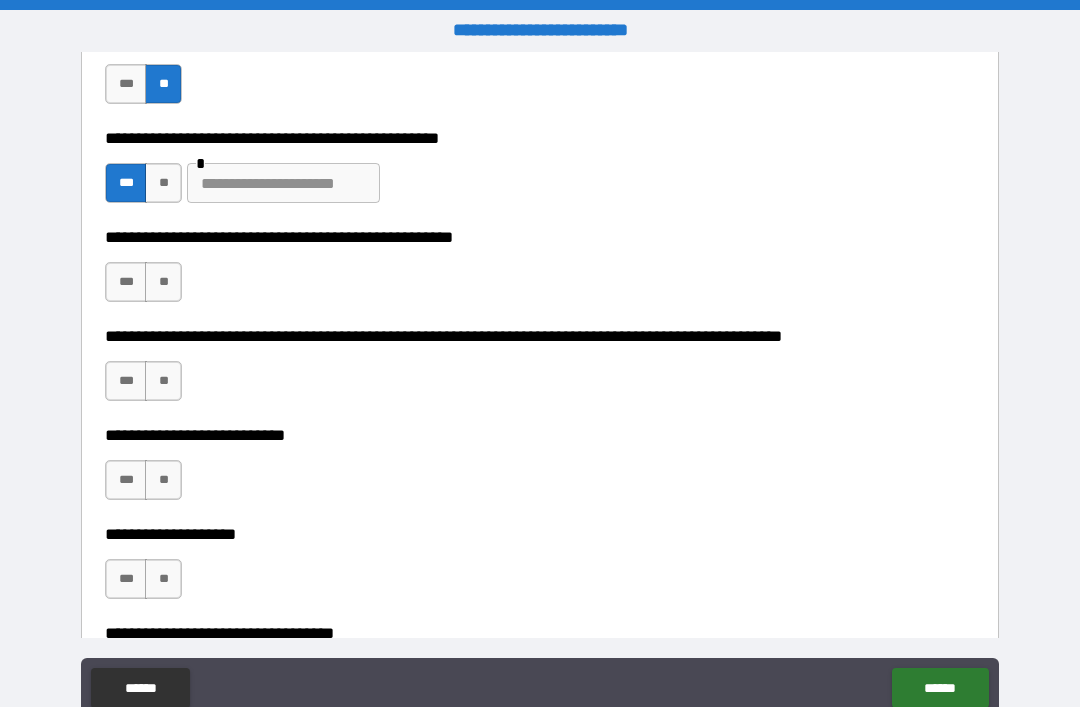 click on "**" at bounding box center [163, 282] 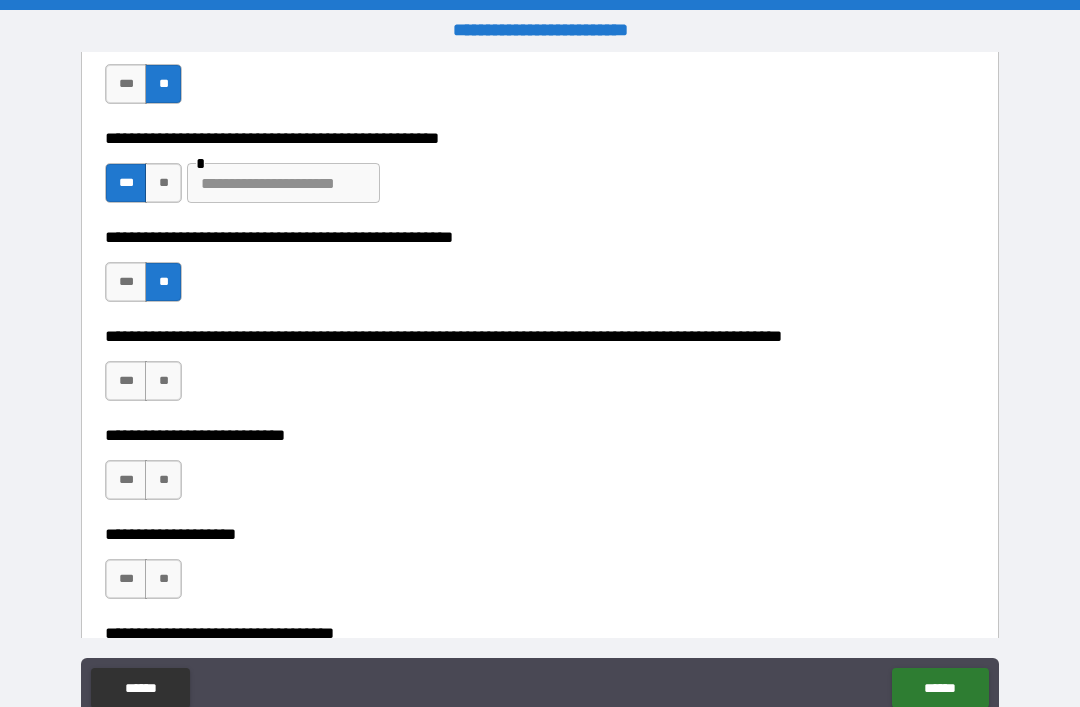 click on "**" at bounding box center (163, 381) 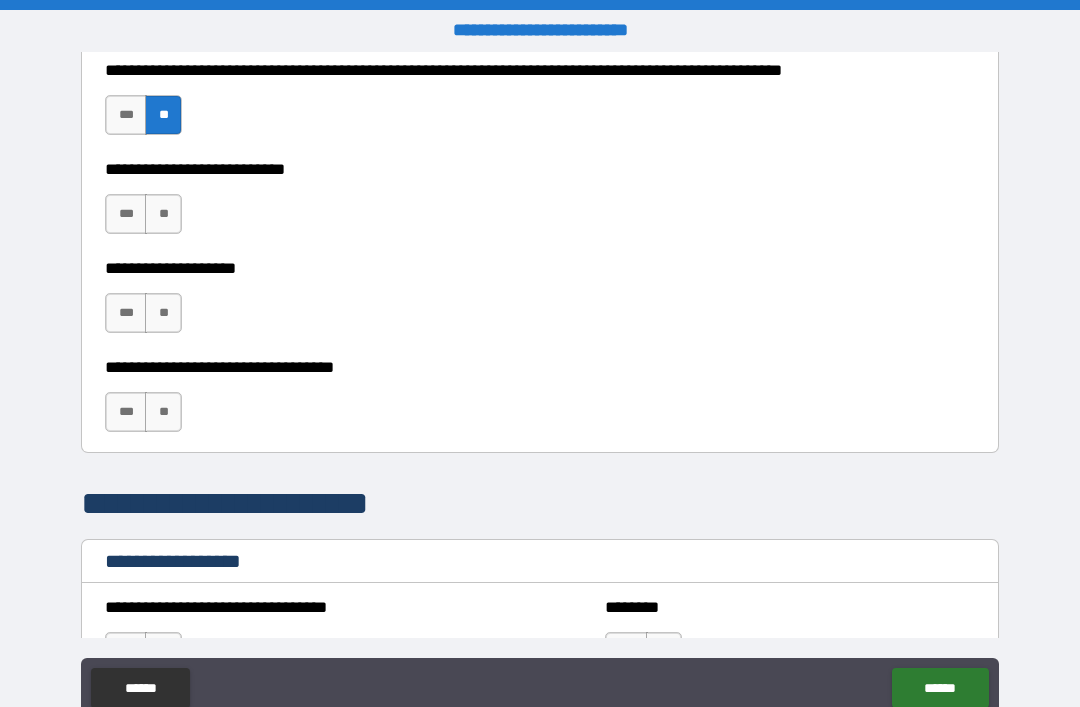 scroll, scrollTop: 955, scrollLeft: 0, axis: vertical 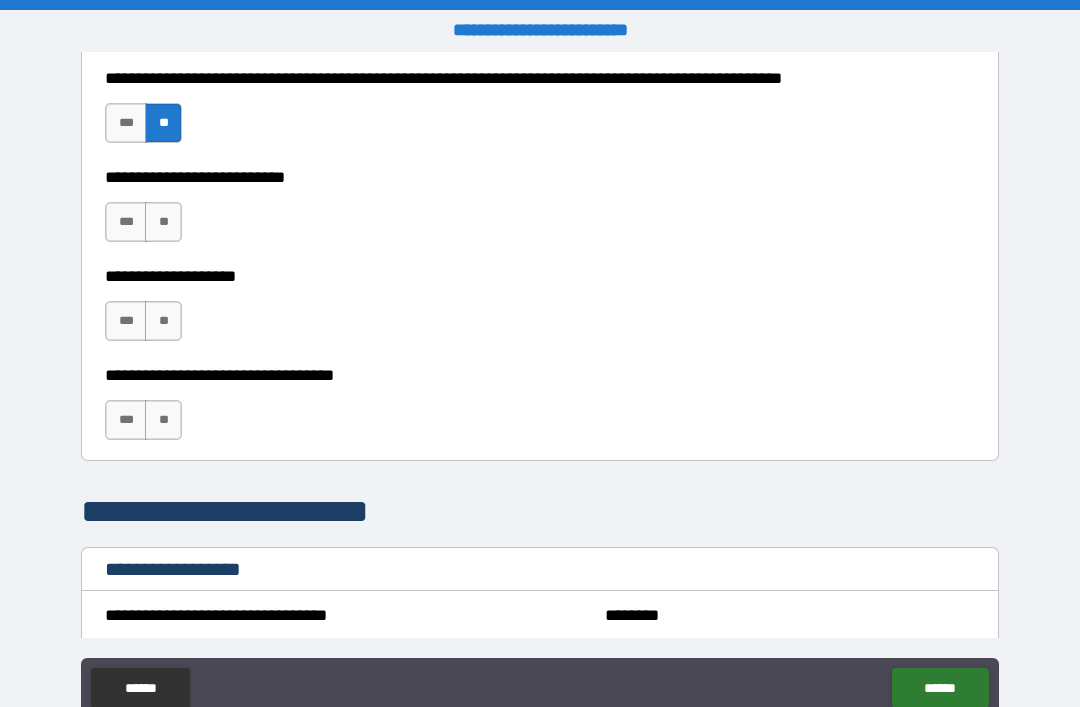click on "**" at bounding box center (163, 222) 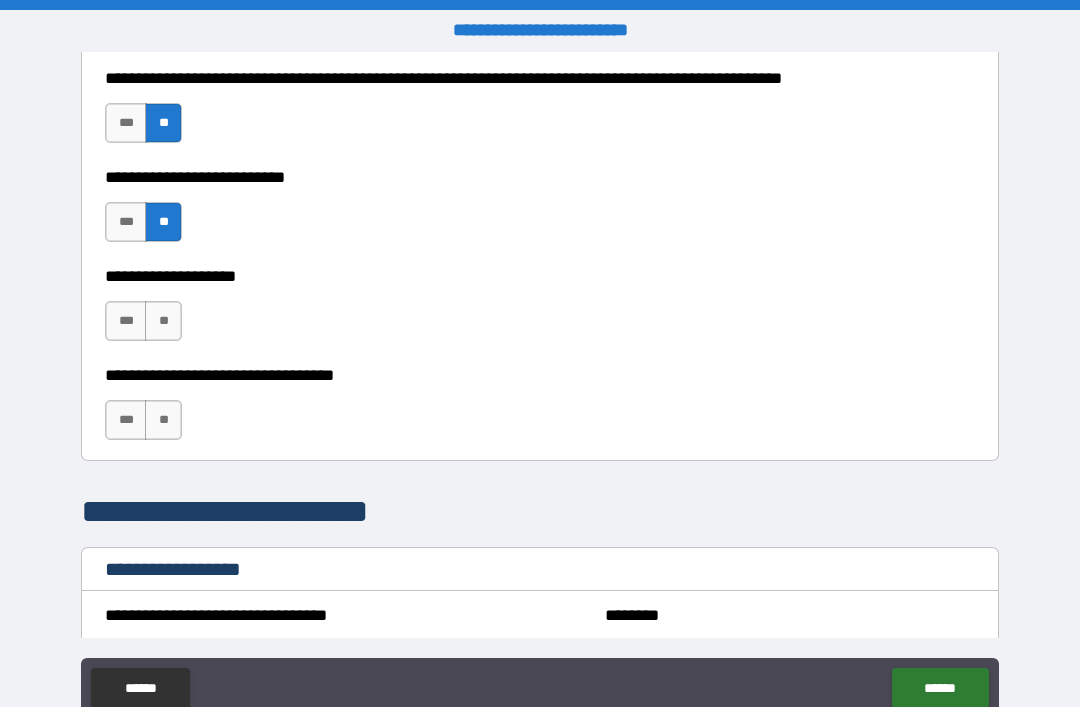 click on "**" at bounding box center [163, 321] 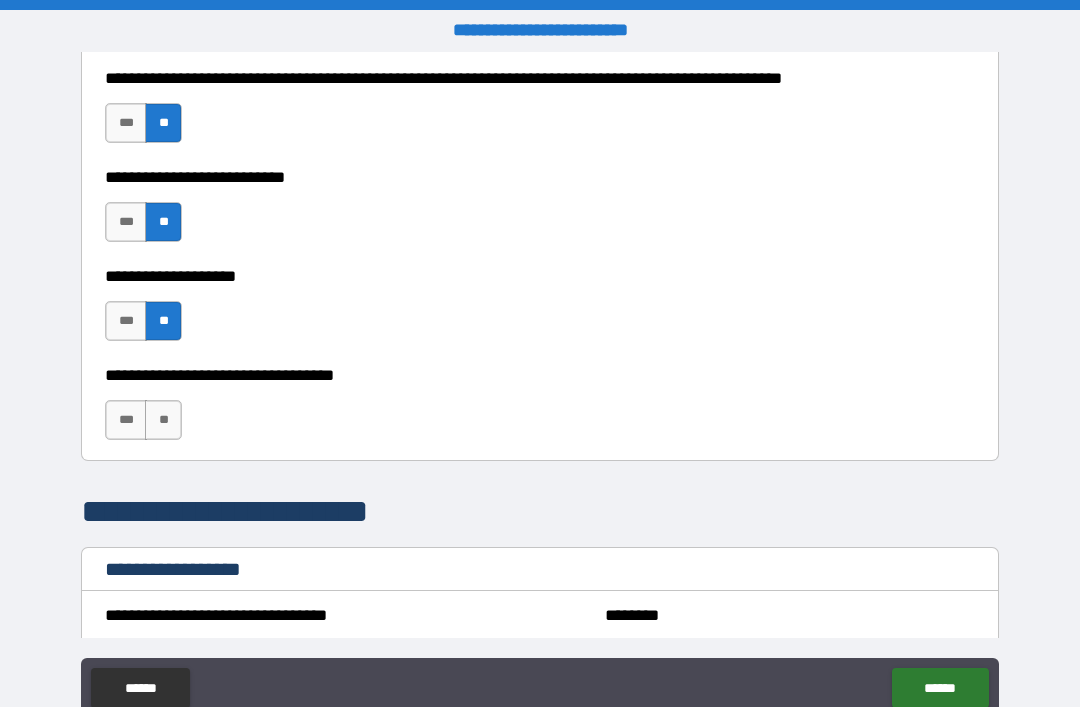 click on "**" at bounding box center (163, 420) 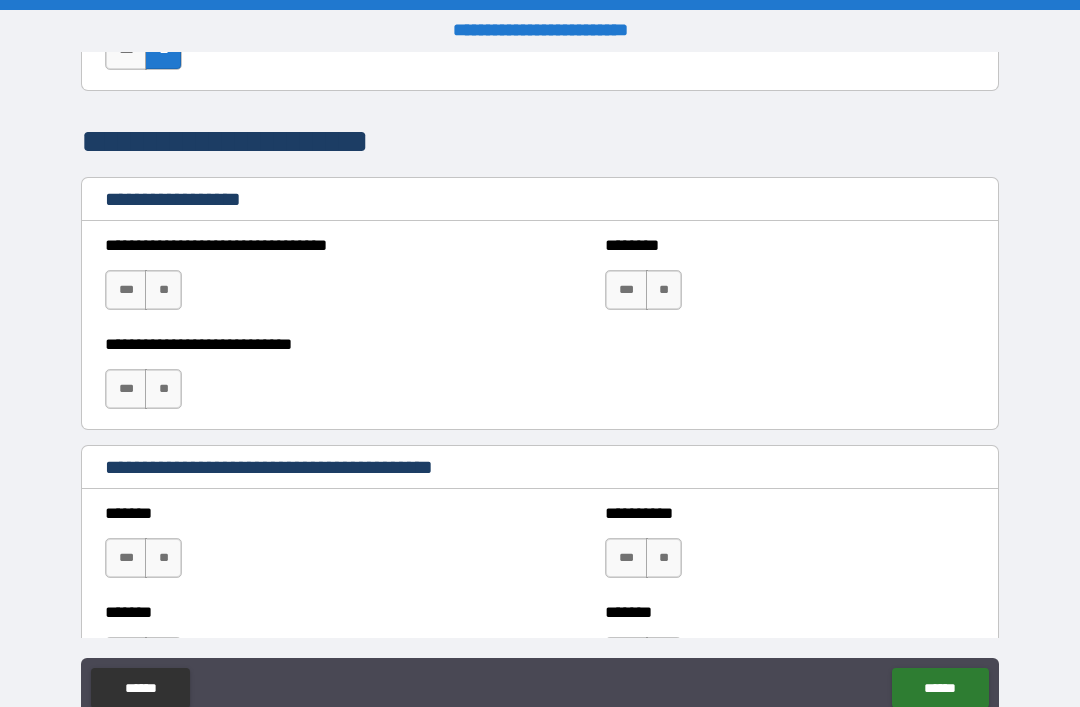 scroll, scrollTop: 1347, scrollLeft: 0, axis: vertical 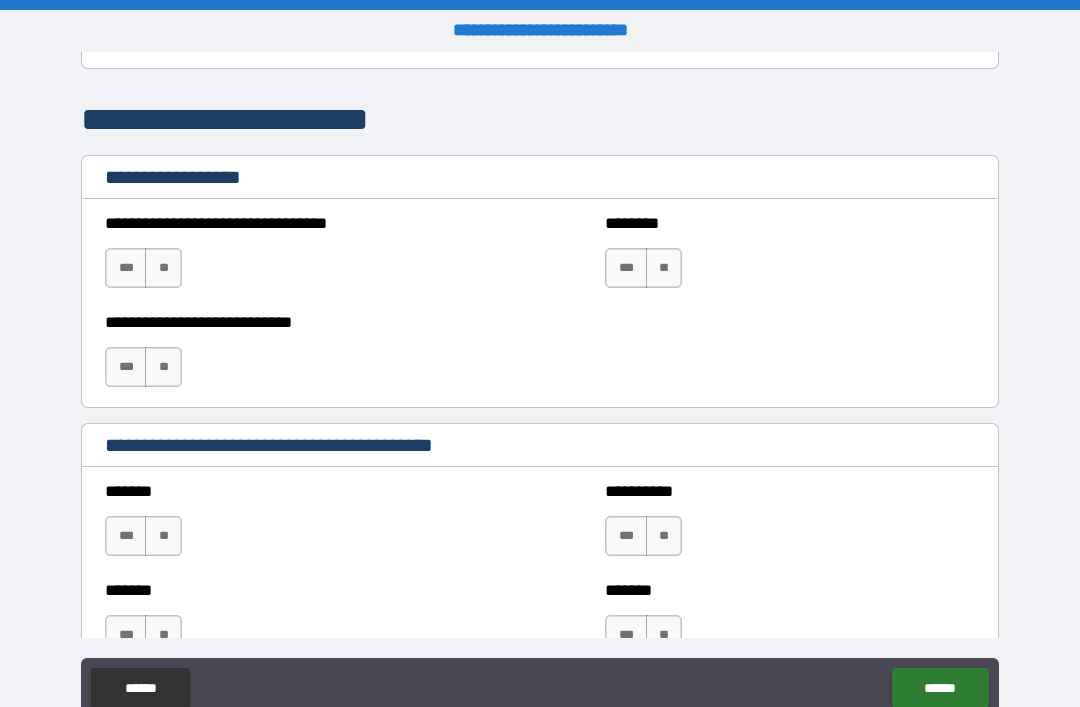 click on "**" at bounding box center [163, 268] 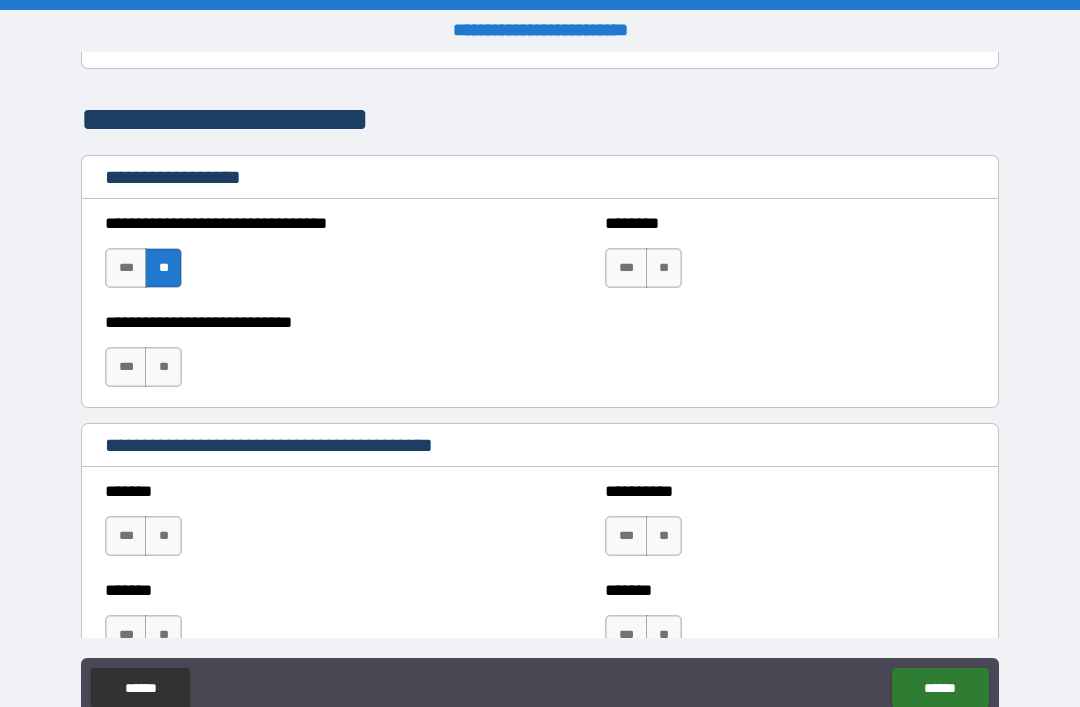 click on "**" at bounding box center [163, 367] 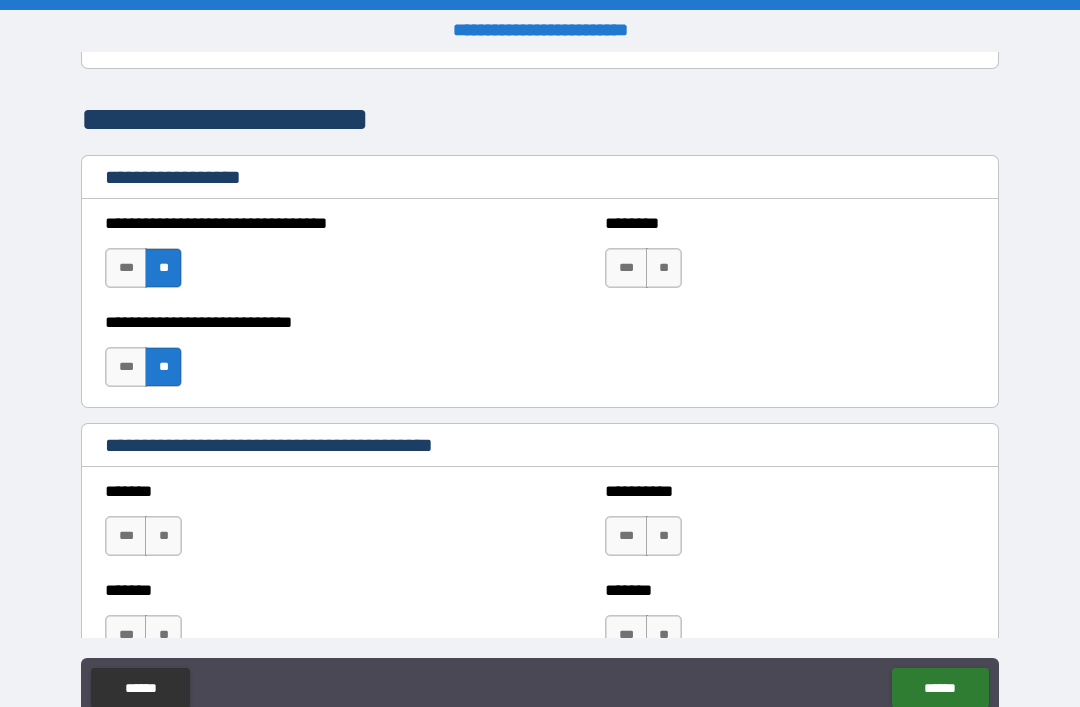 click on "**" at bounding box center (664, 268) 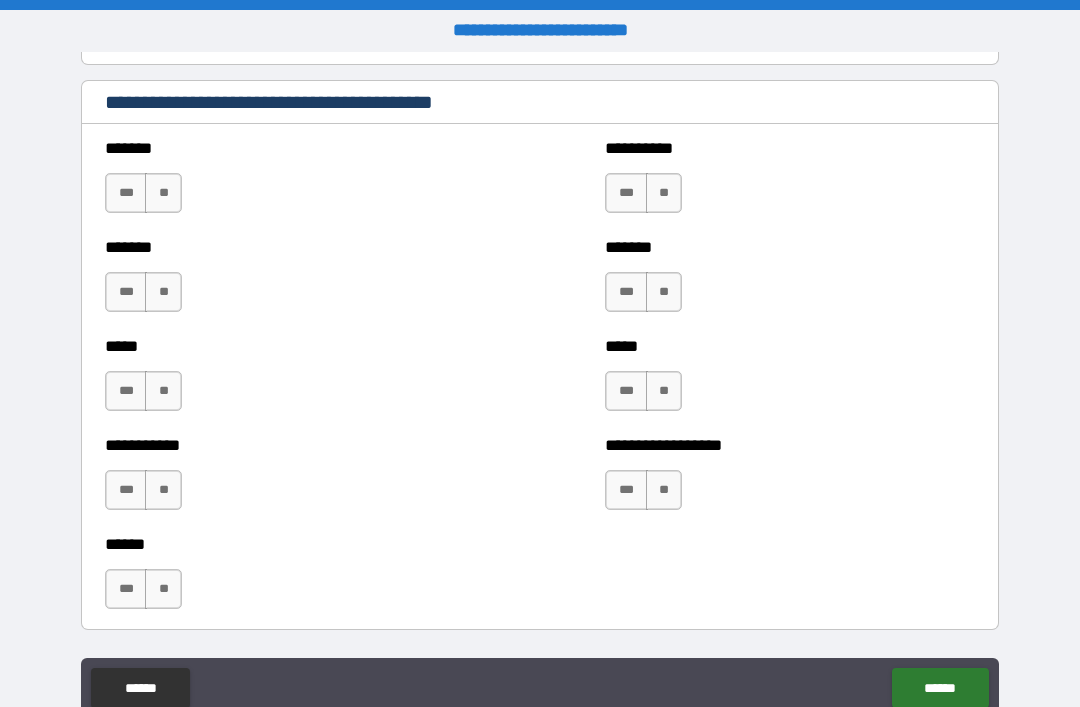 scroll, scrollTop: 1688, scrollLeft: 0, axis: vertical 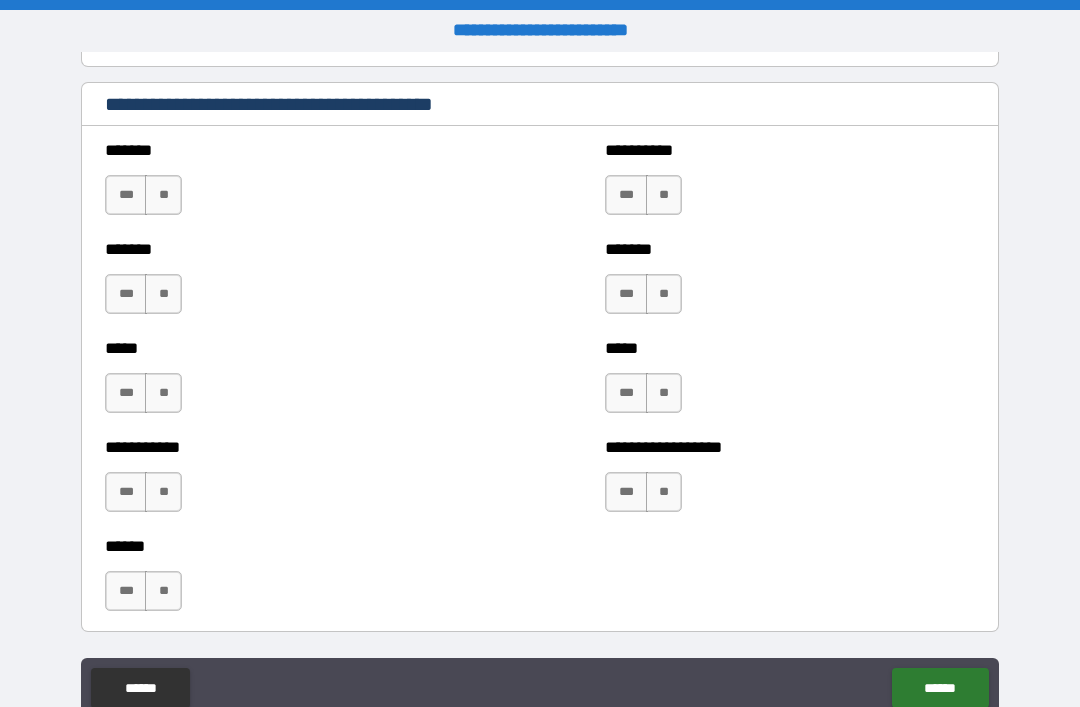 click on "**" at bounding box center (664, 195) 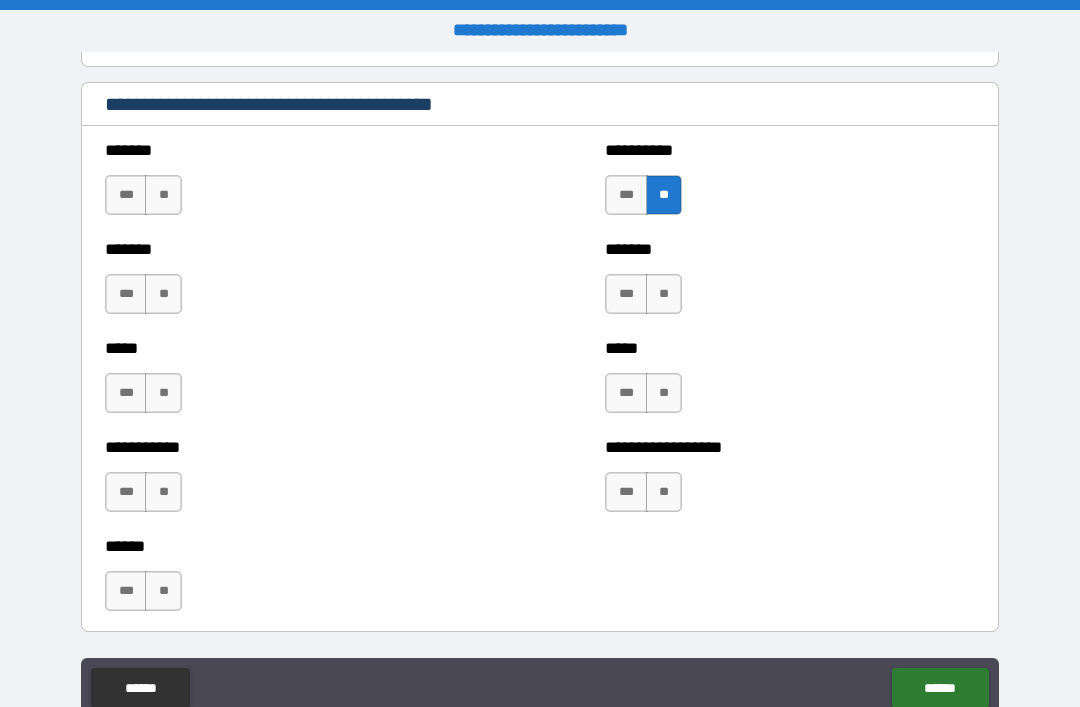 click on "**" at bounding box center (664, 294) 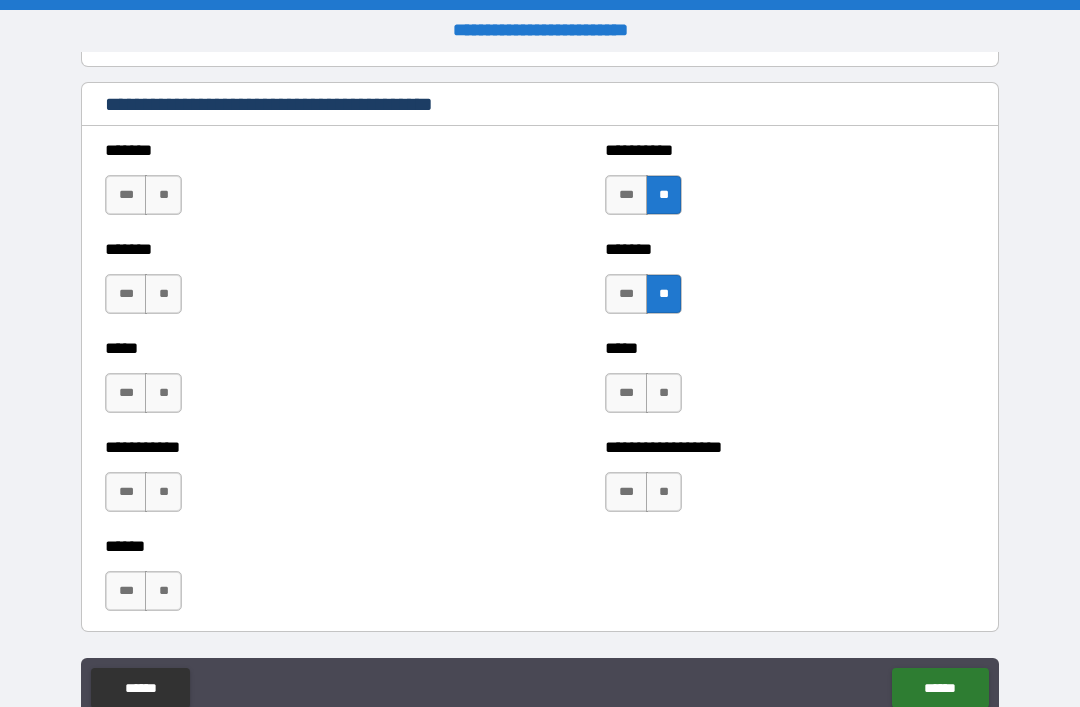 click on "**" at bounding box center (664, 393) 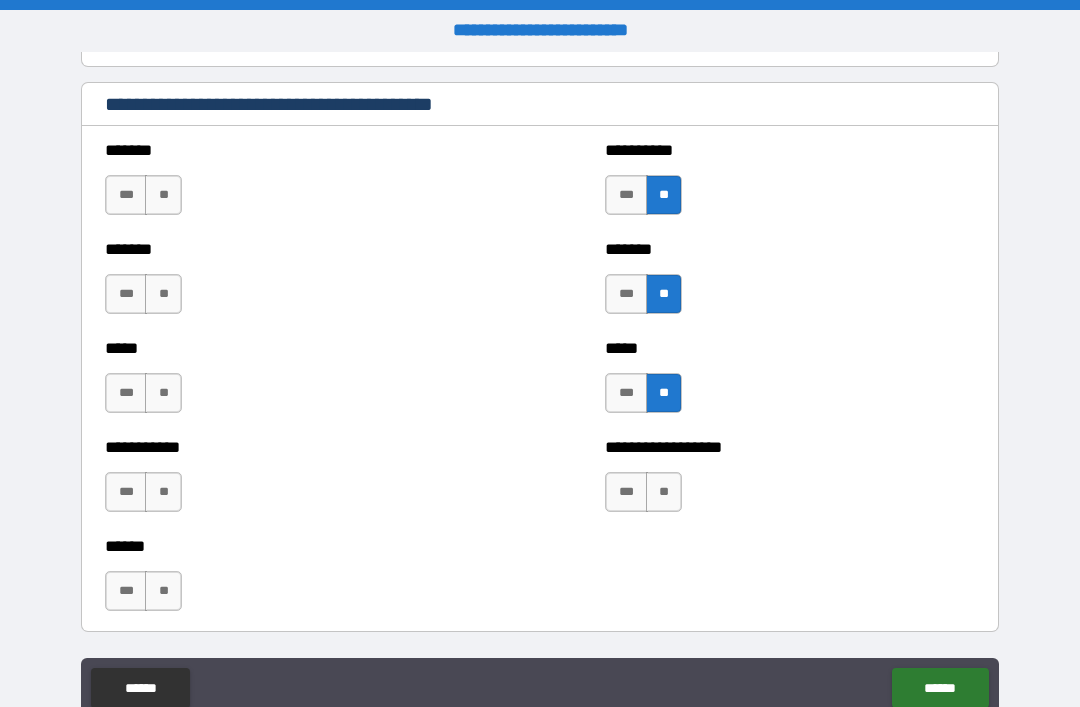 click on "**" at bounding box center (664, 492) 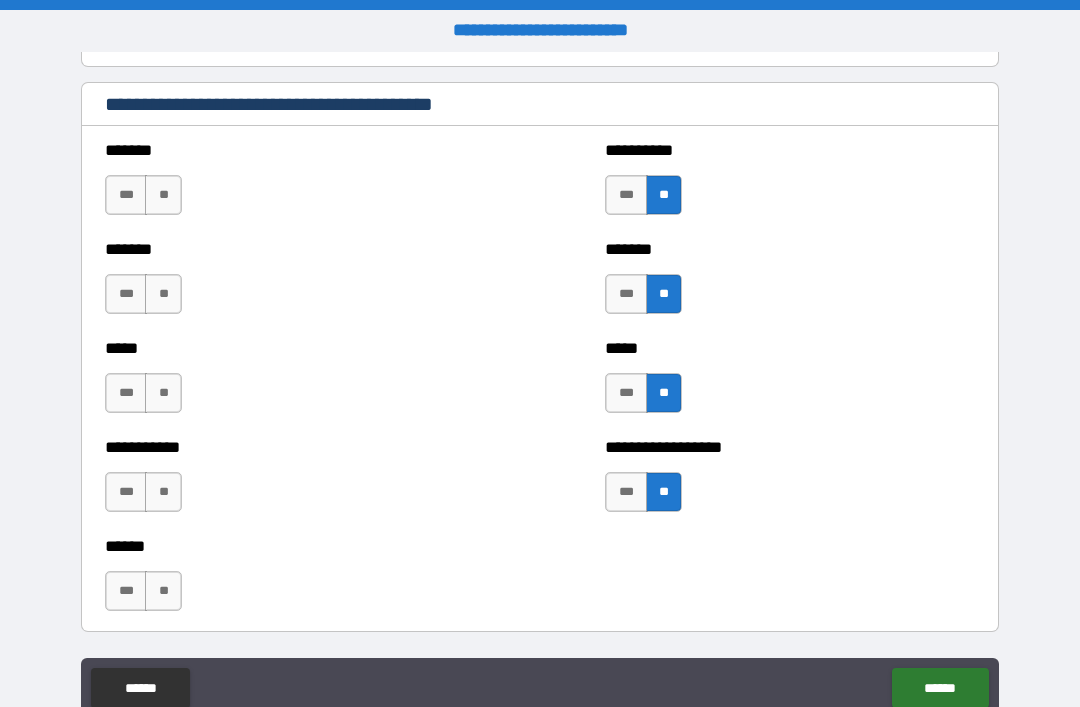 click on "**" at bounding box center (163, 195) 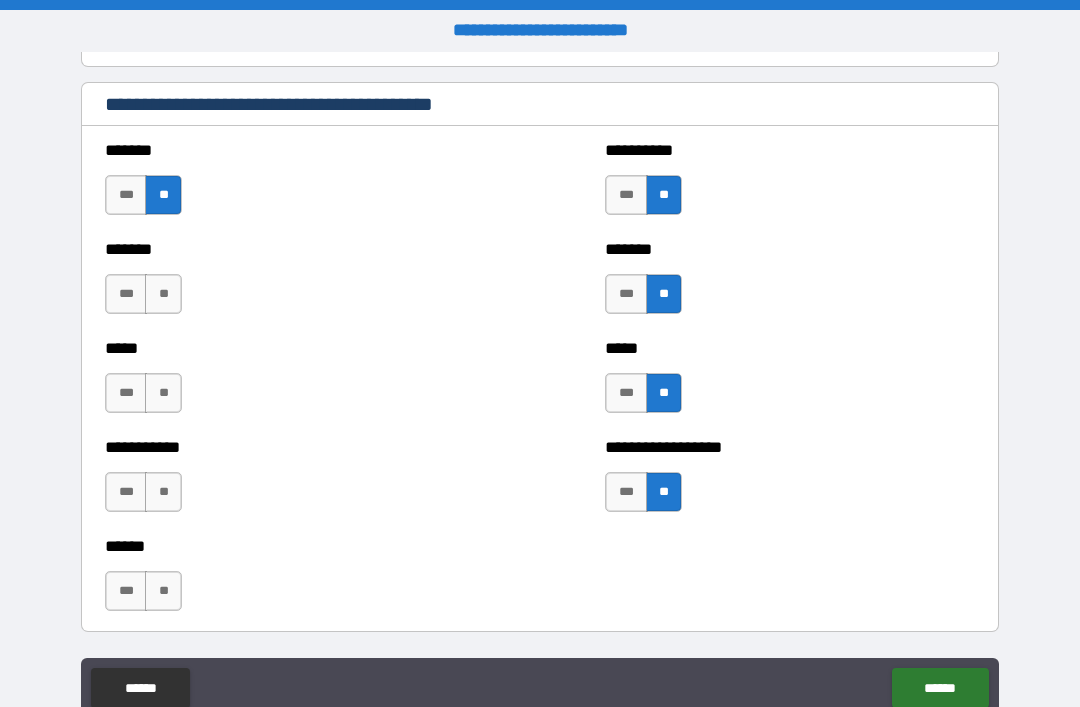 click on "***" at bounding box center (126, 294) 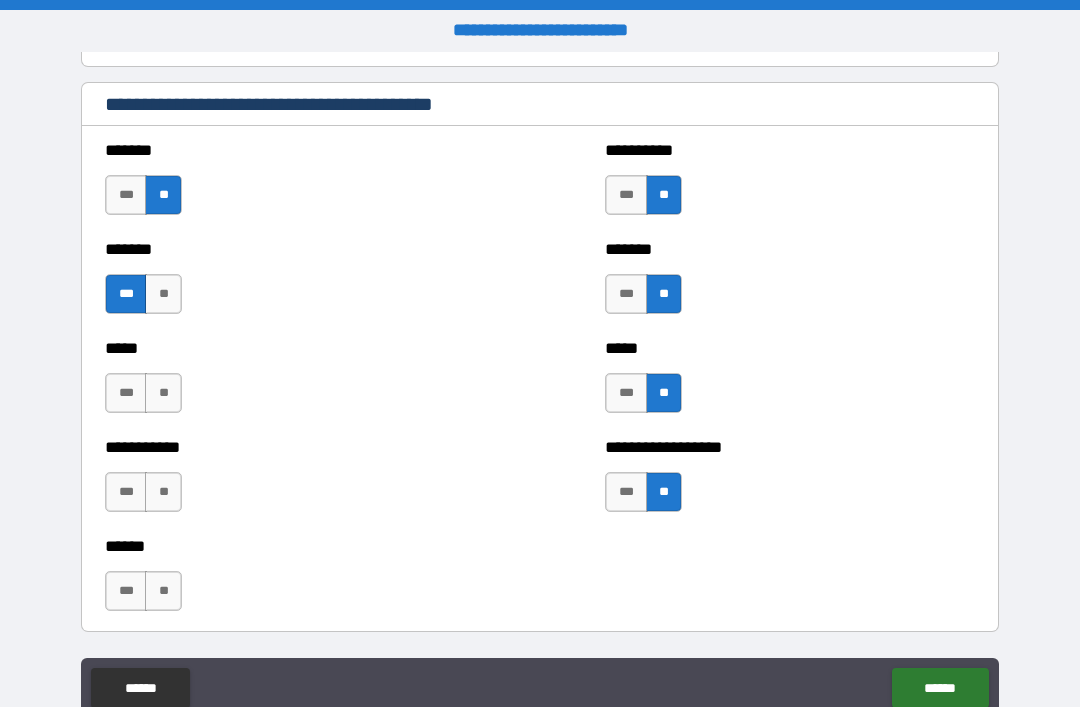 click on "**" at bounding box center (163, 393) 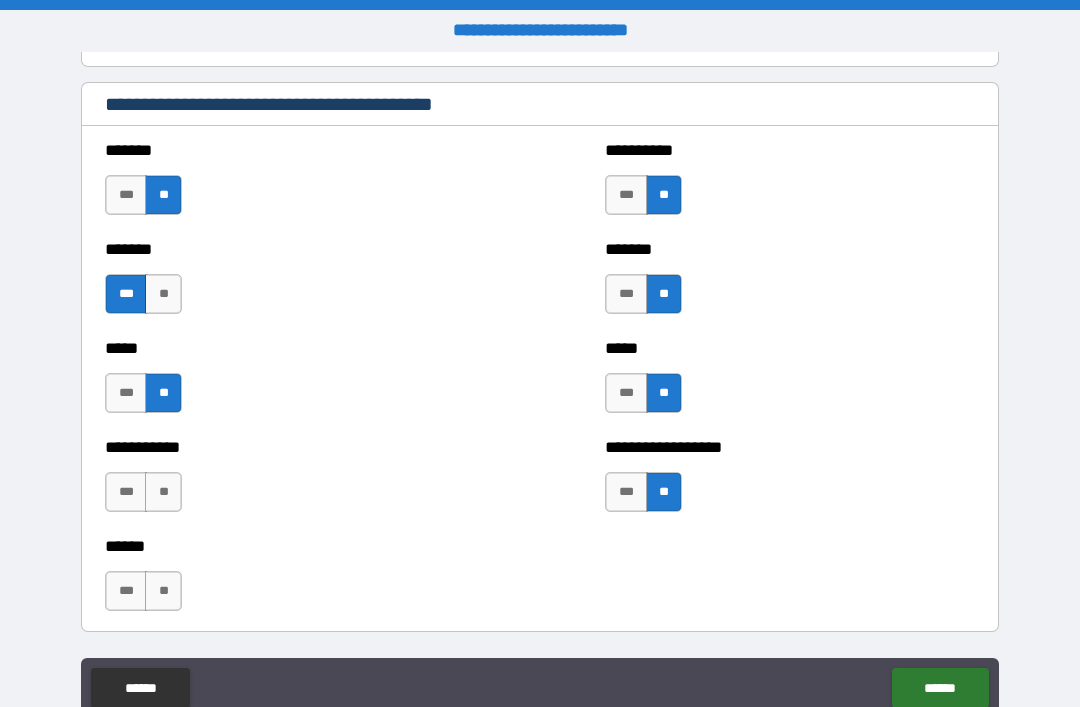 click on "**" at bounding box center (163, 492) 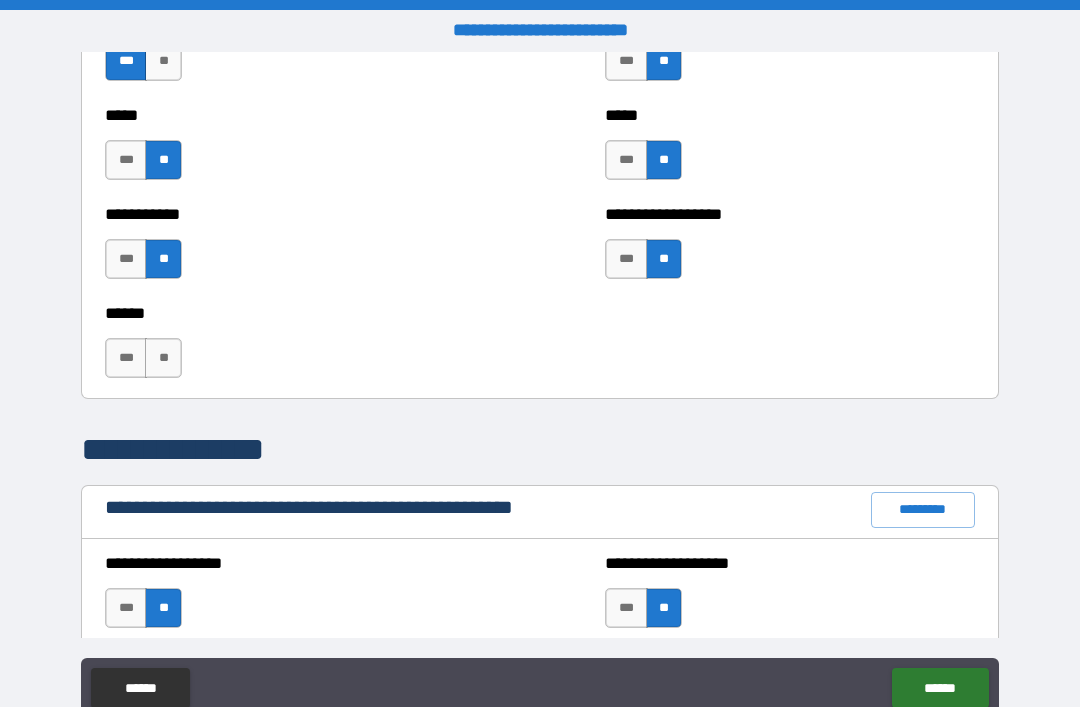 scroll, scrollTop: 1935, scrollLeft: 0, axis: vertical 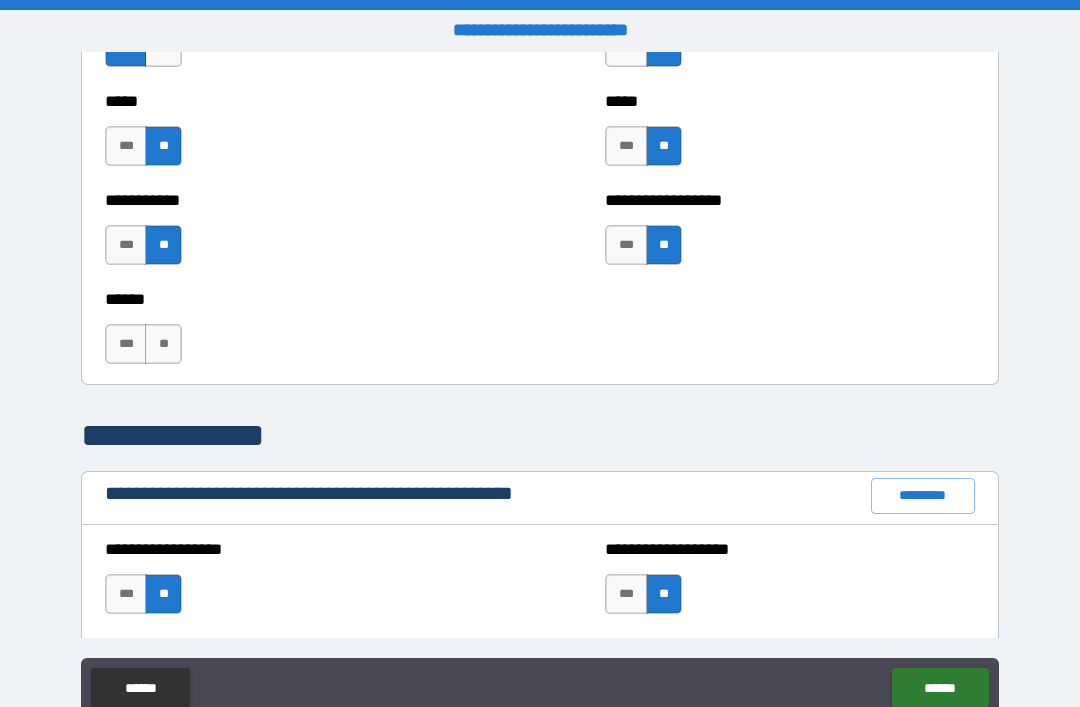 click on "**" at bounding box center [163, 344] 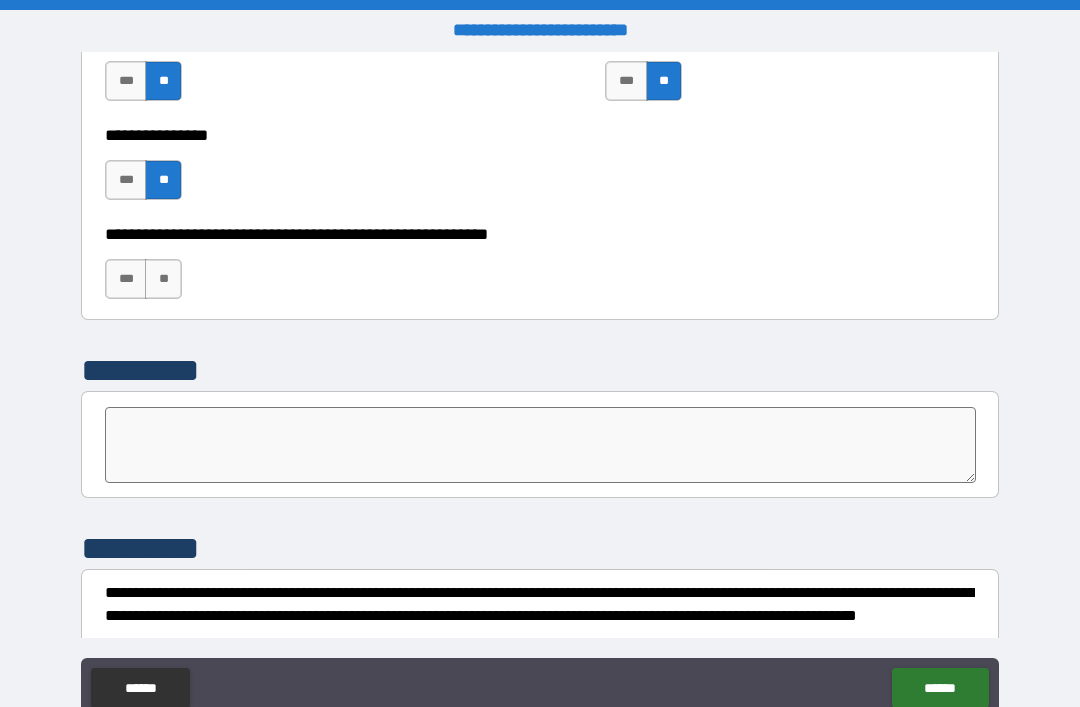 scroll, scrollTop: 6112, scrollLeft: 0, axis: vertical 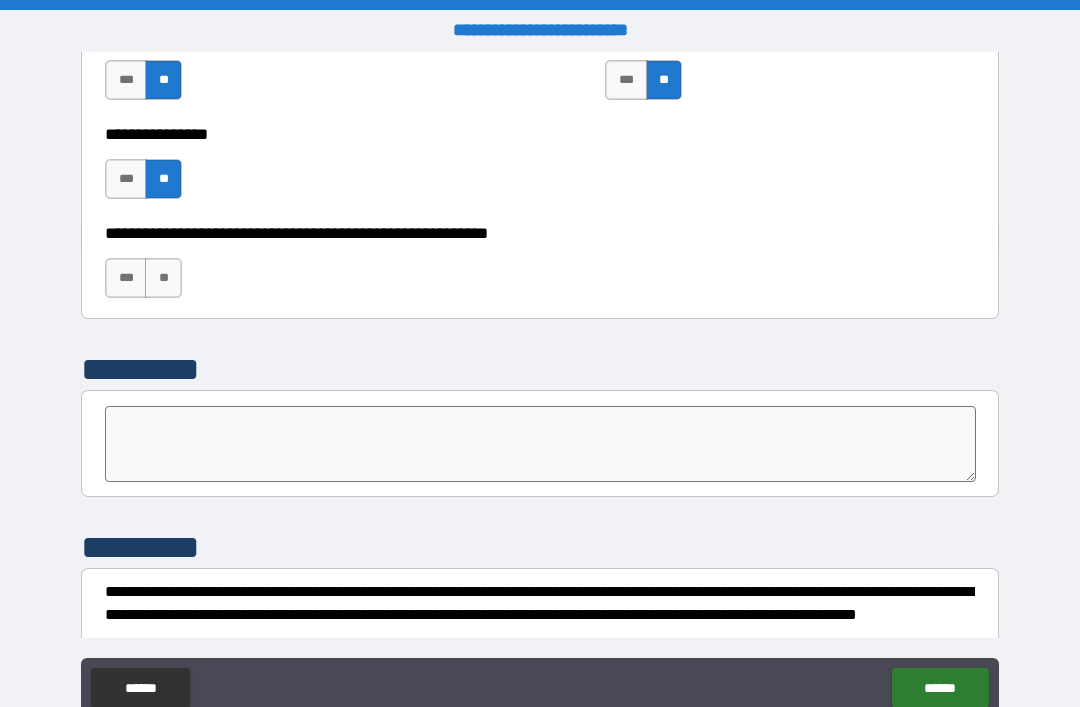 click on "**" at bounding box center (163, 278) 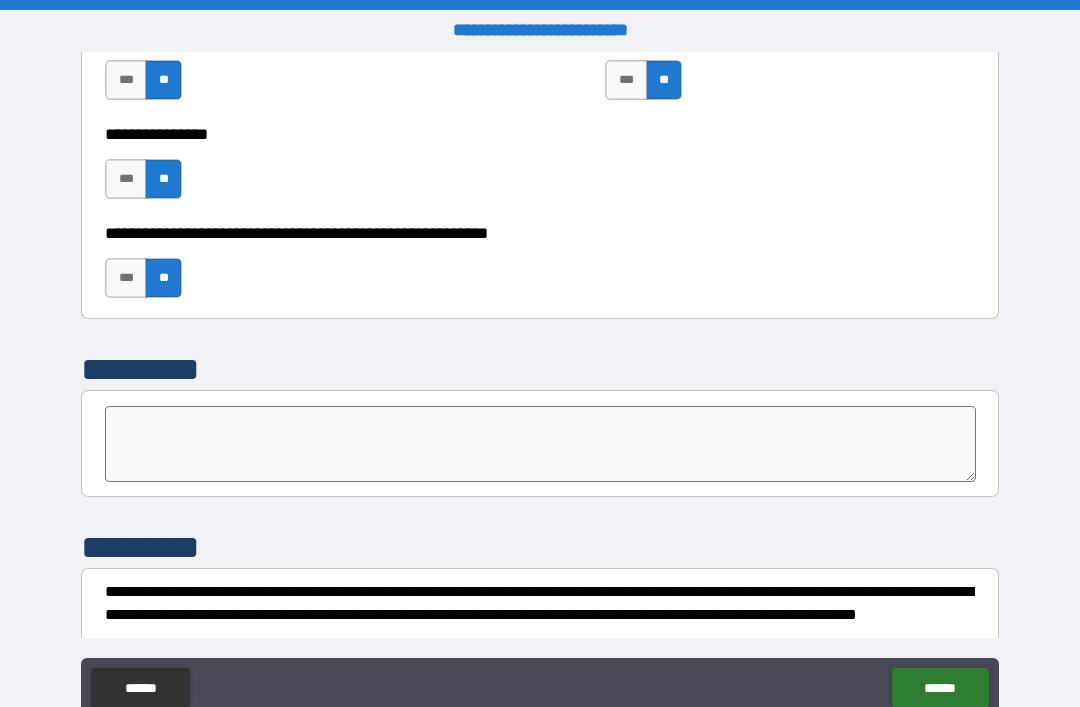 click on "******" at bounding box center (940, 688) 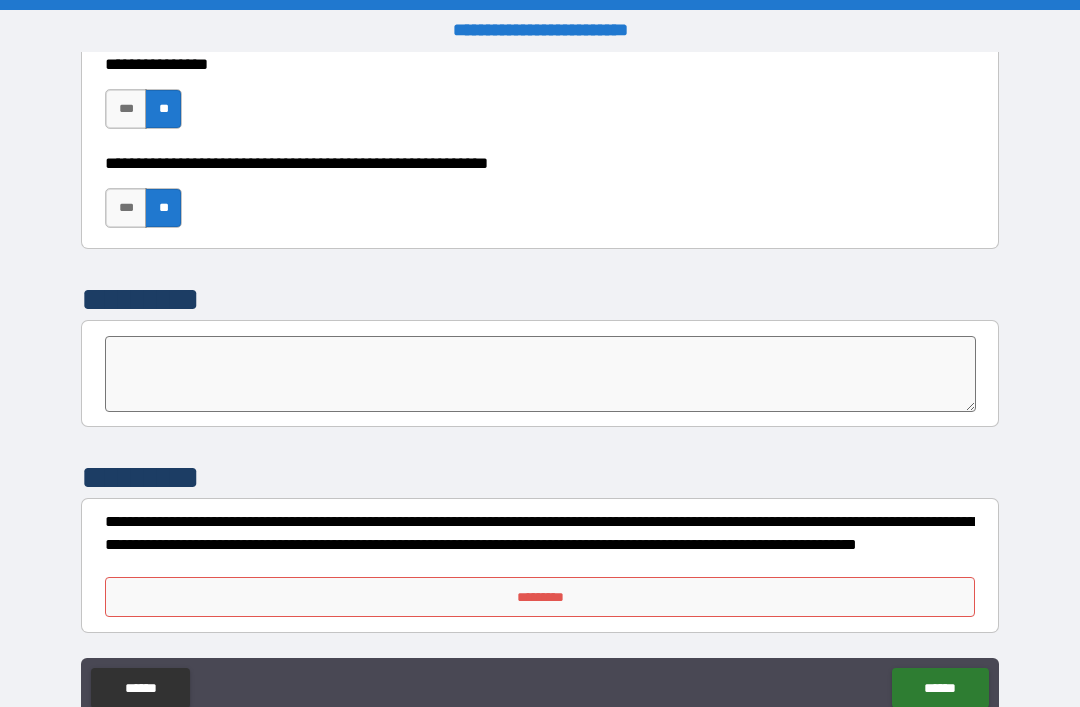 scroll, scrollTop: 6182, scrollLeft: 0, axis: vertical 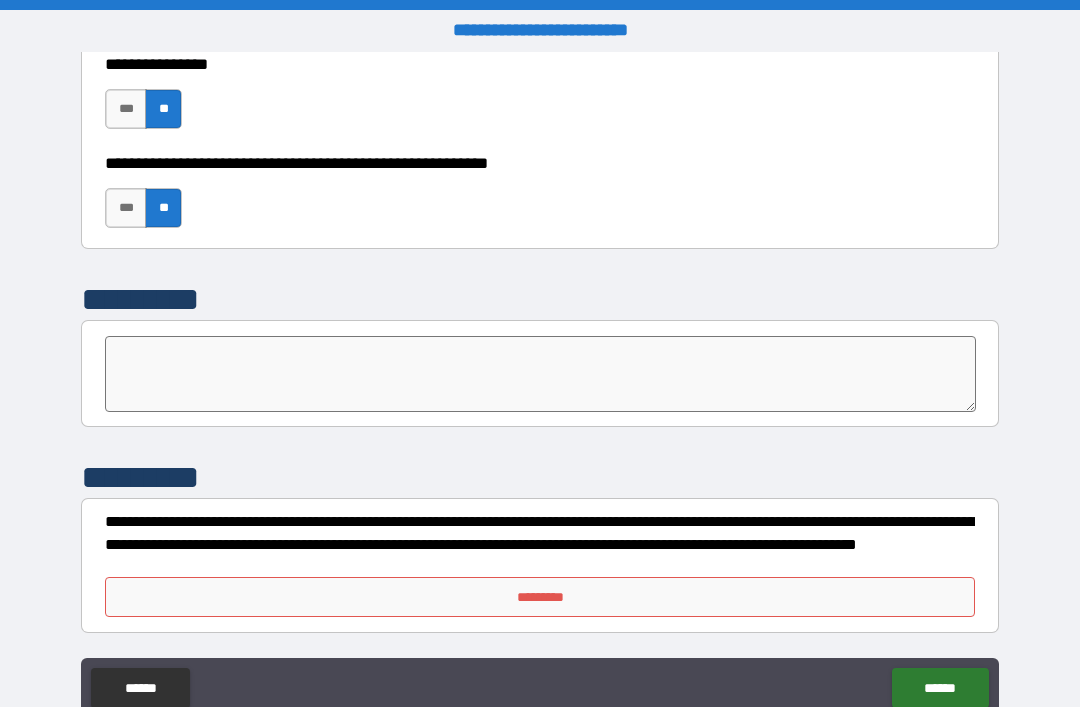click on "******" 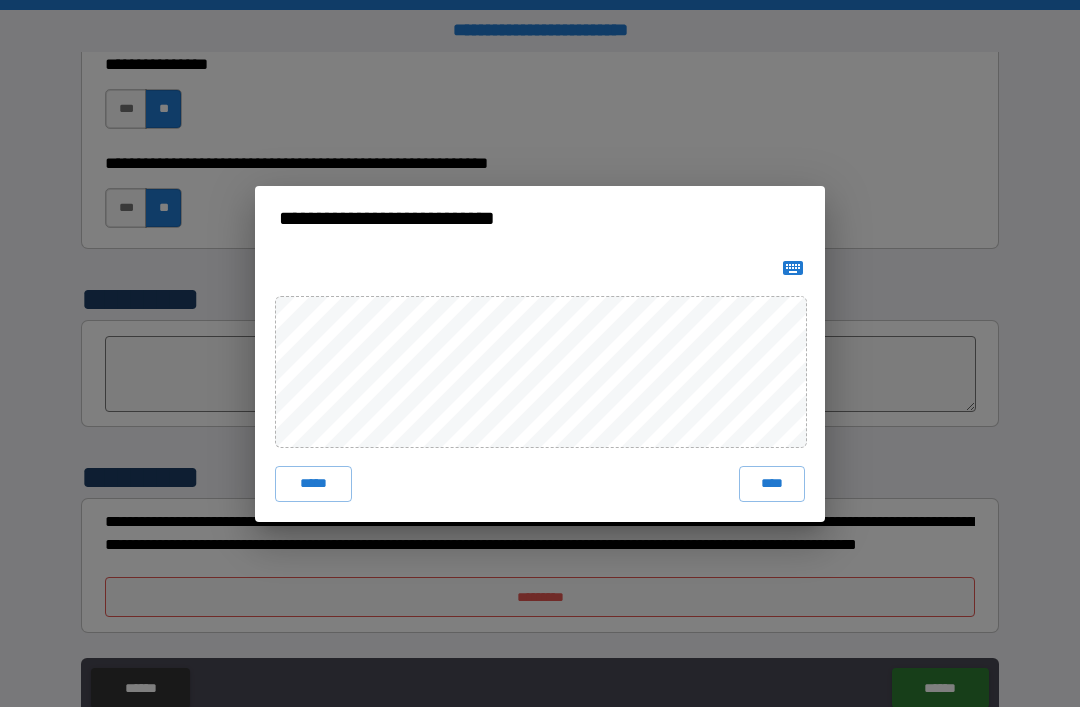 click on "****" at bounding box center (772, 484) 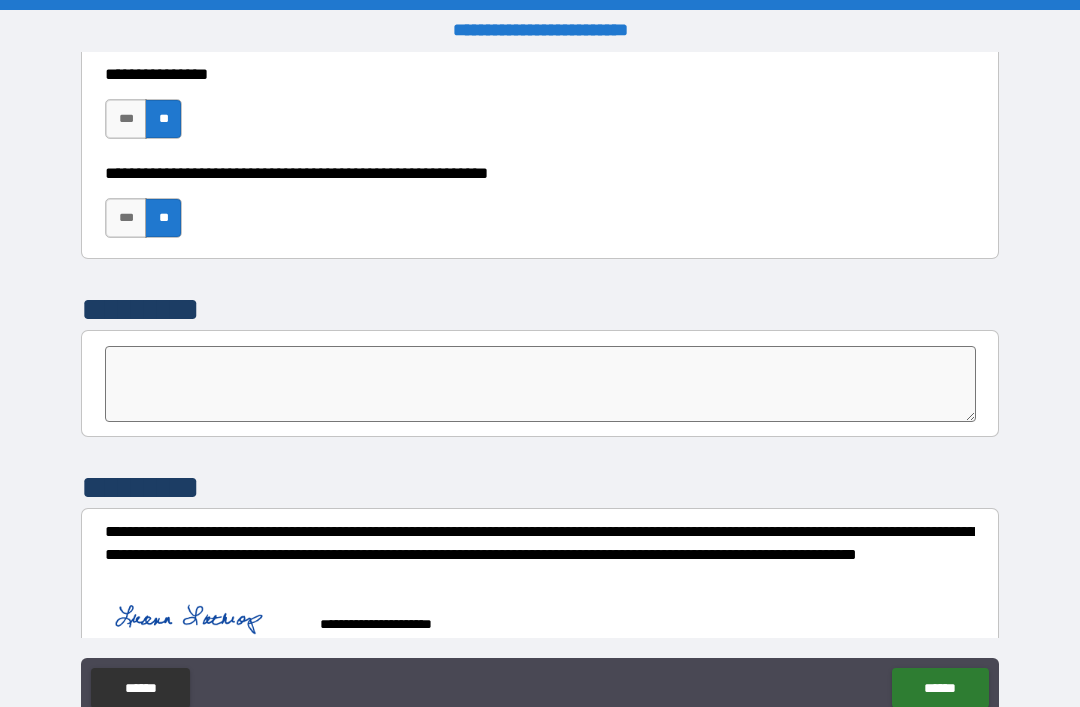 click on "******" at bounding box center [940, 688] 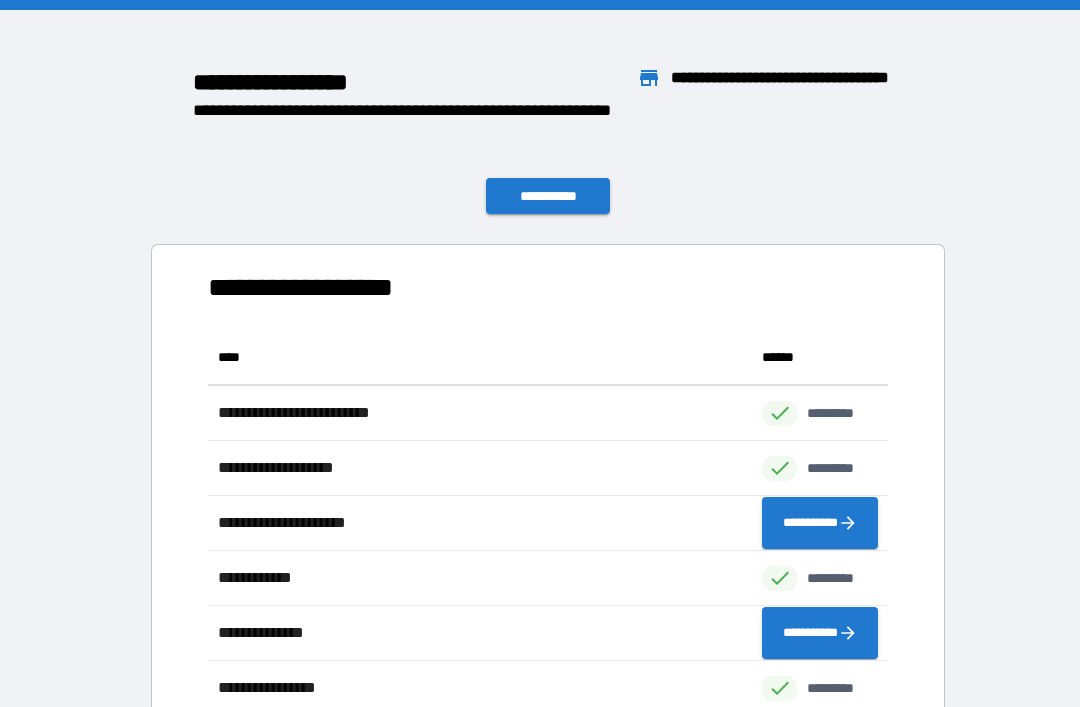 scroll, scrollTop: 1, scrollLeft: 1, axis: both 